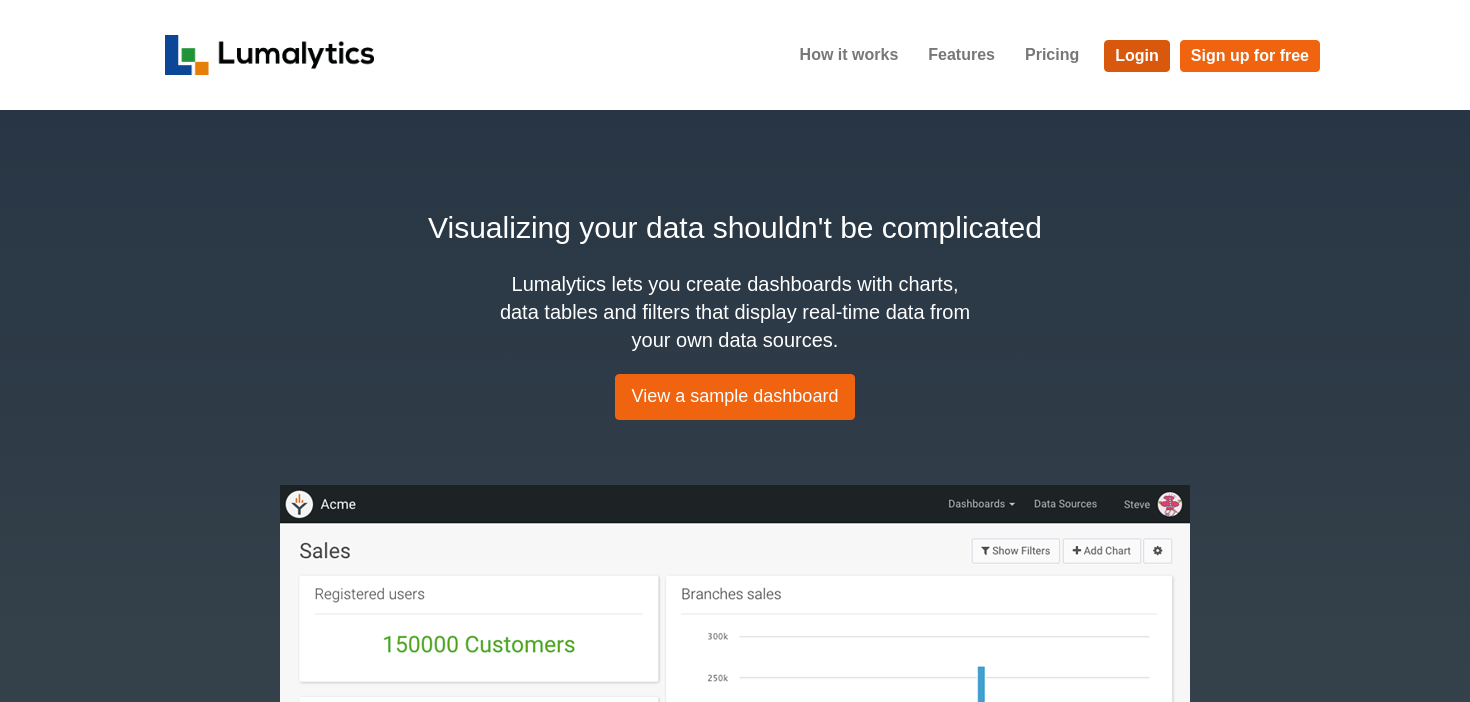 scroll, scrollTop: 0, scrollLeft: 0, axis: both 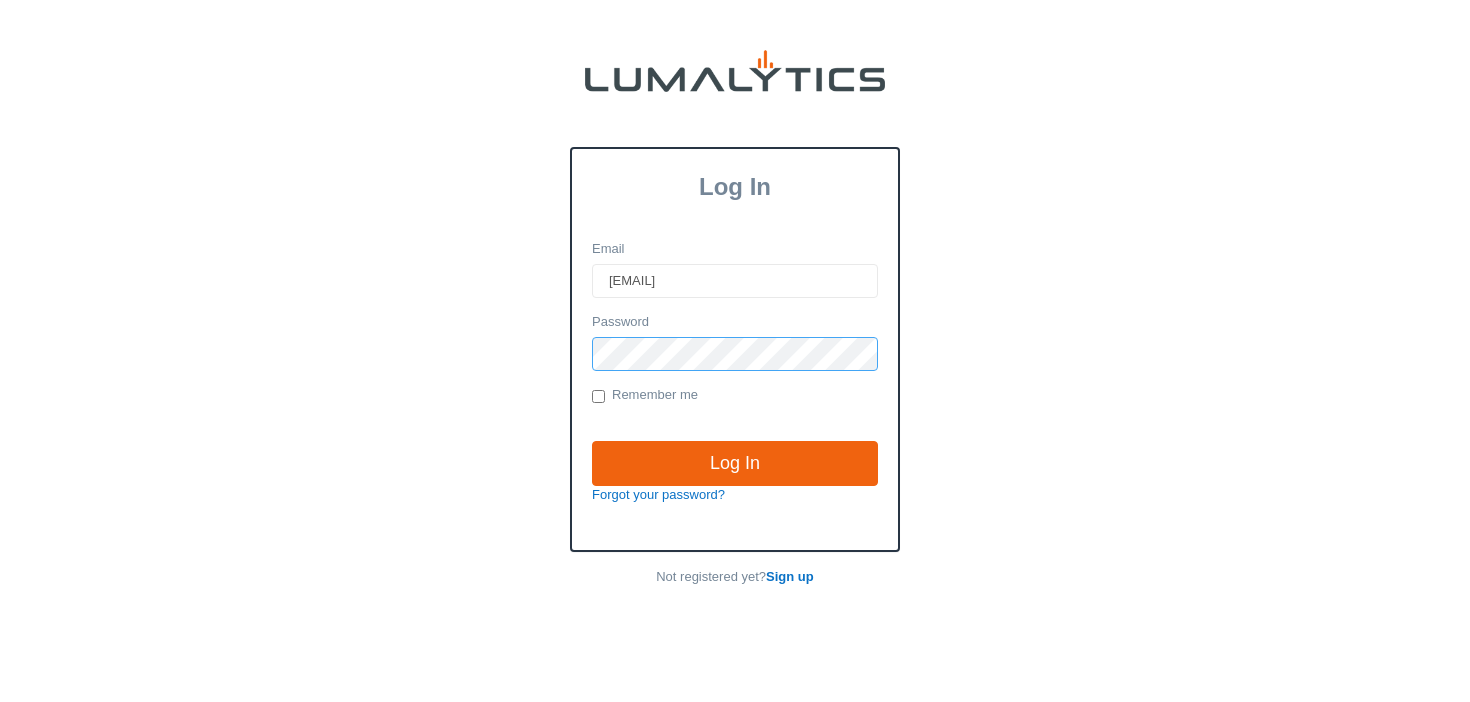 click on "Log In" at bounding box center (735, 464) 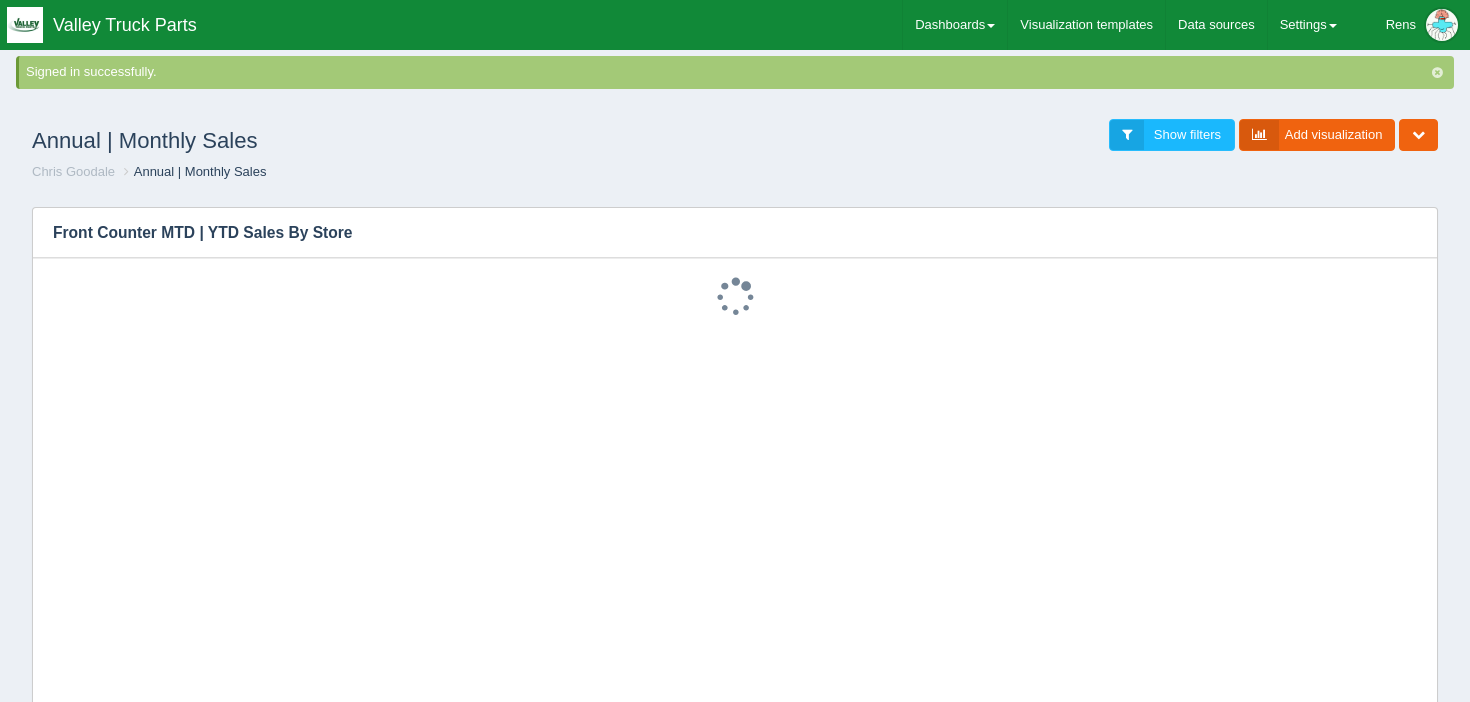 scroll, scrollTop: 0, scrollLeft: 0, axis: both 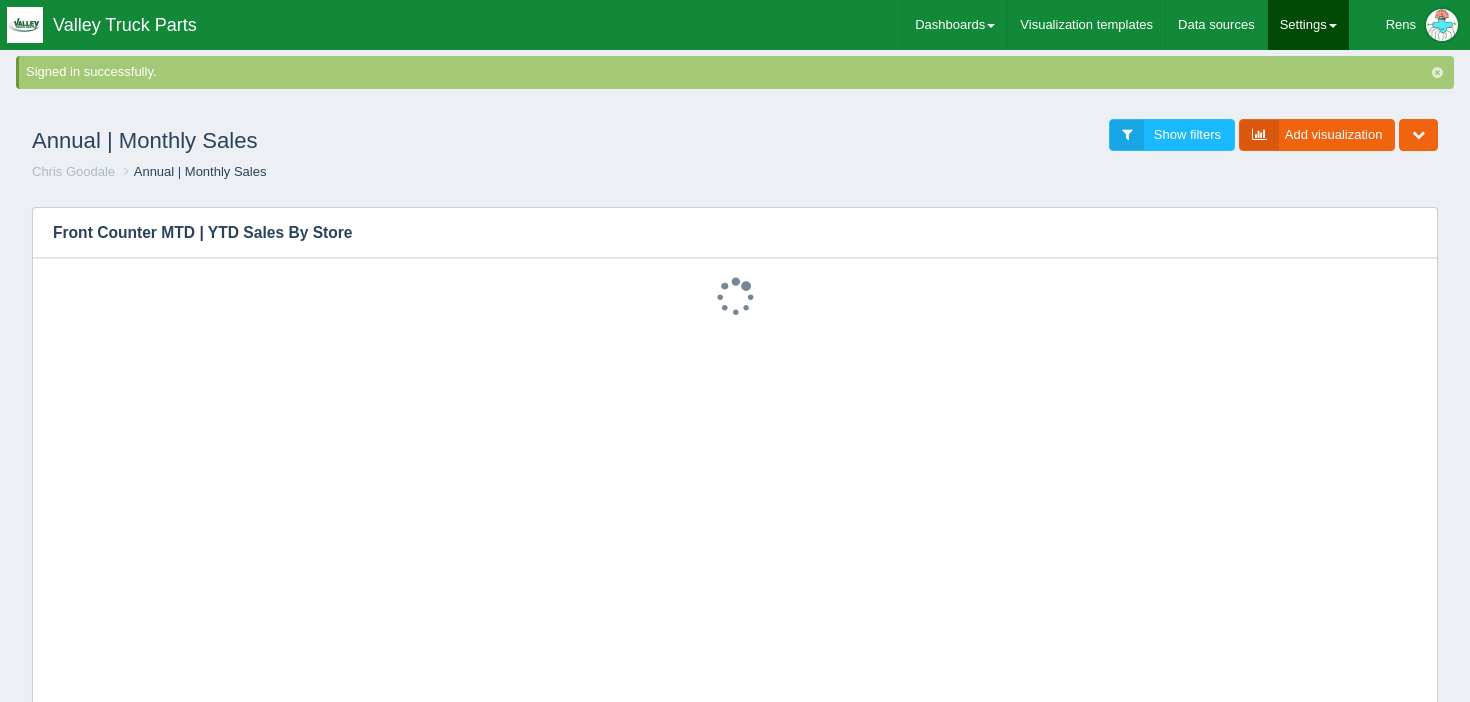 click on "Settings" at bounding box center (1308, 25) 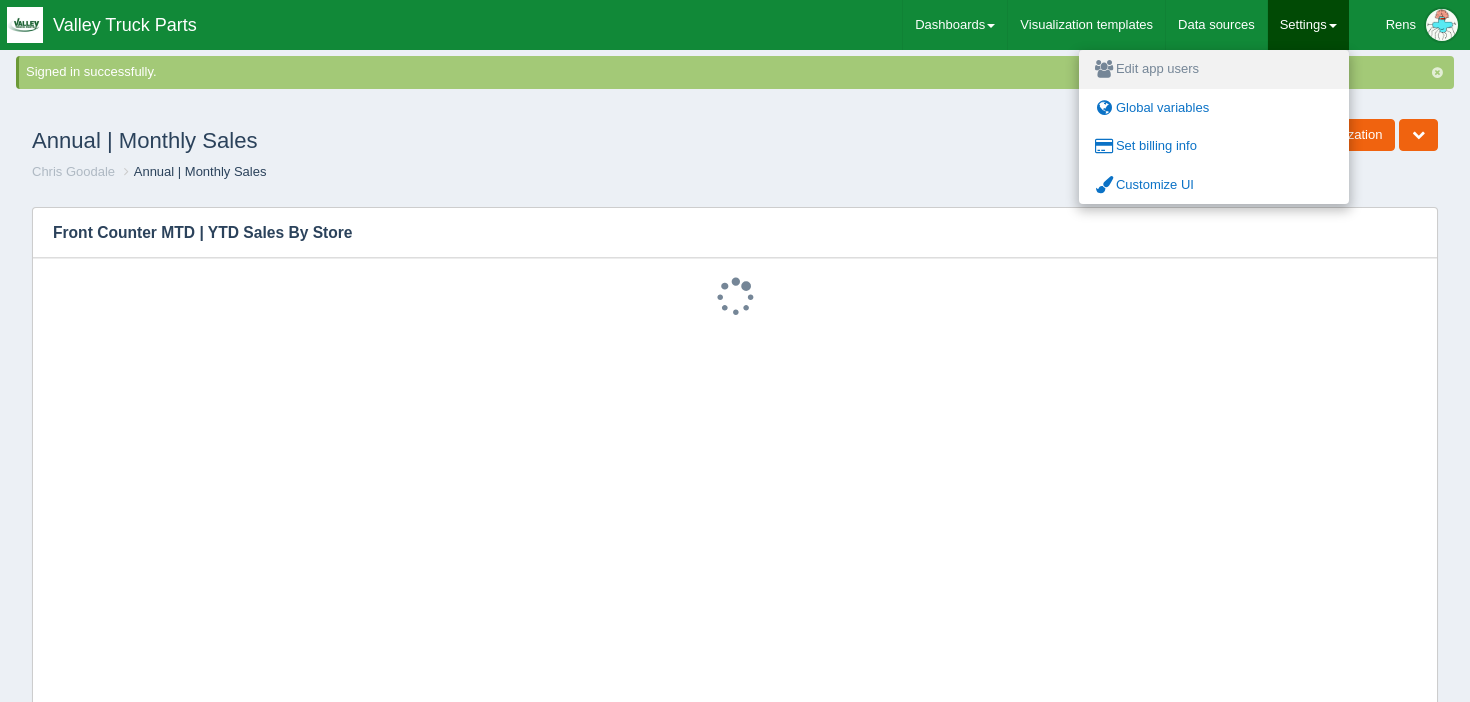 click on "Edit app users" at bounding box center (1214, 69) 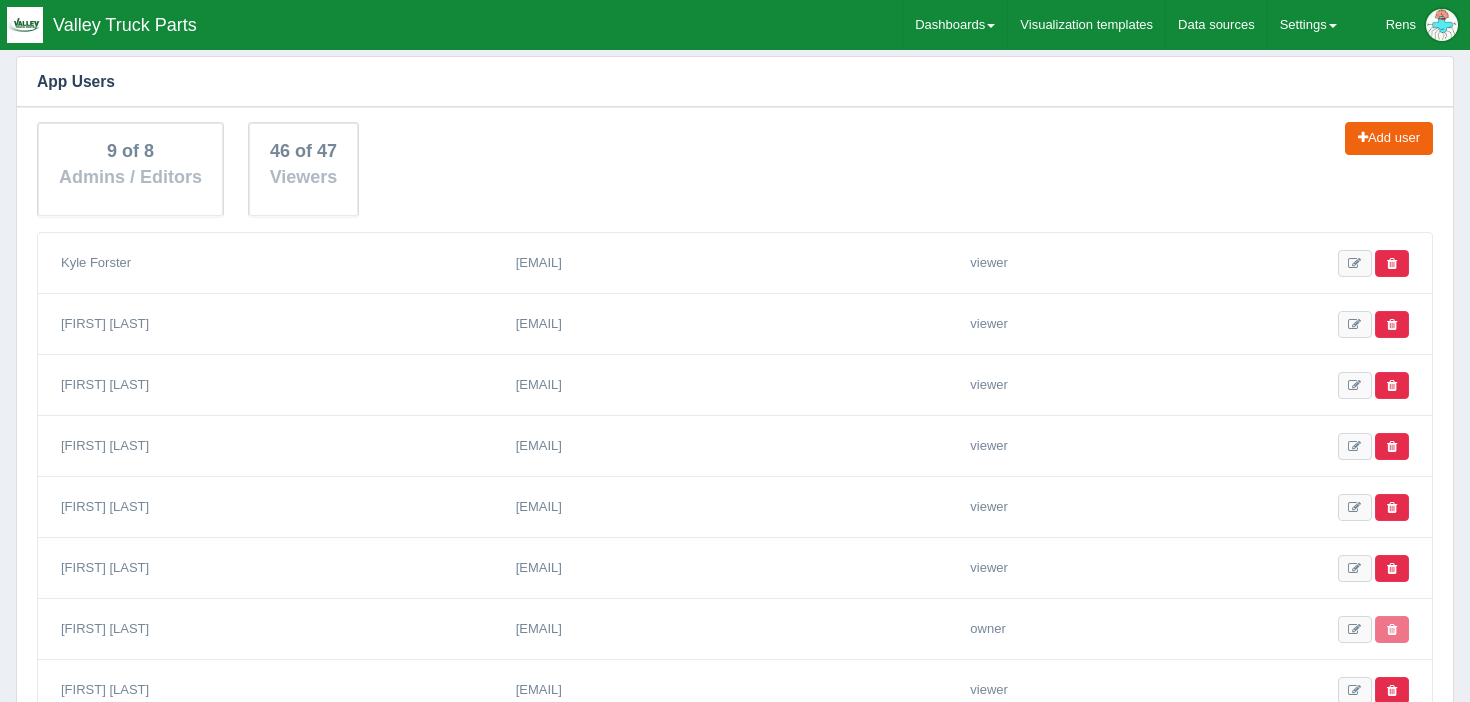 scroll, scrollTop: 0, scrollLeft: 0, axis: both 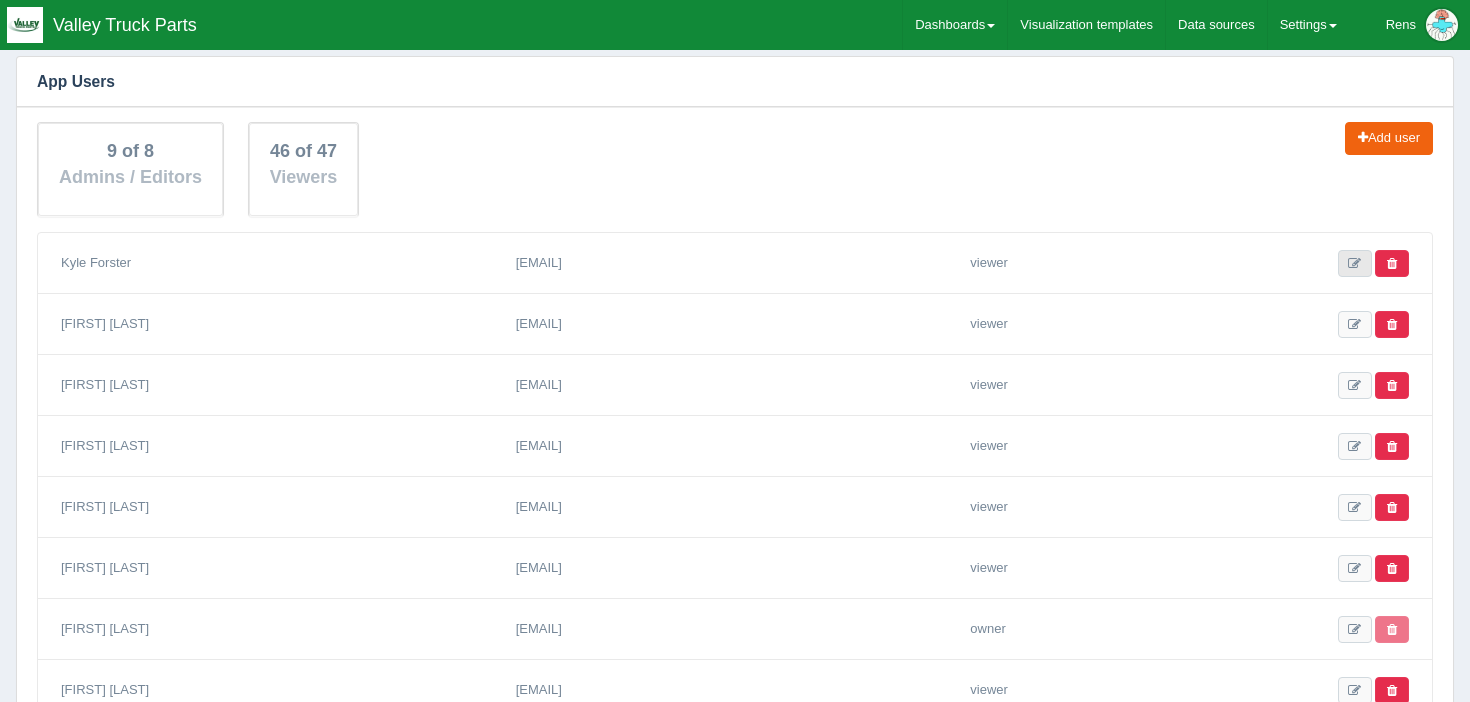 click at bounding box center [1355, 263] 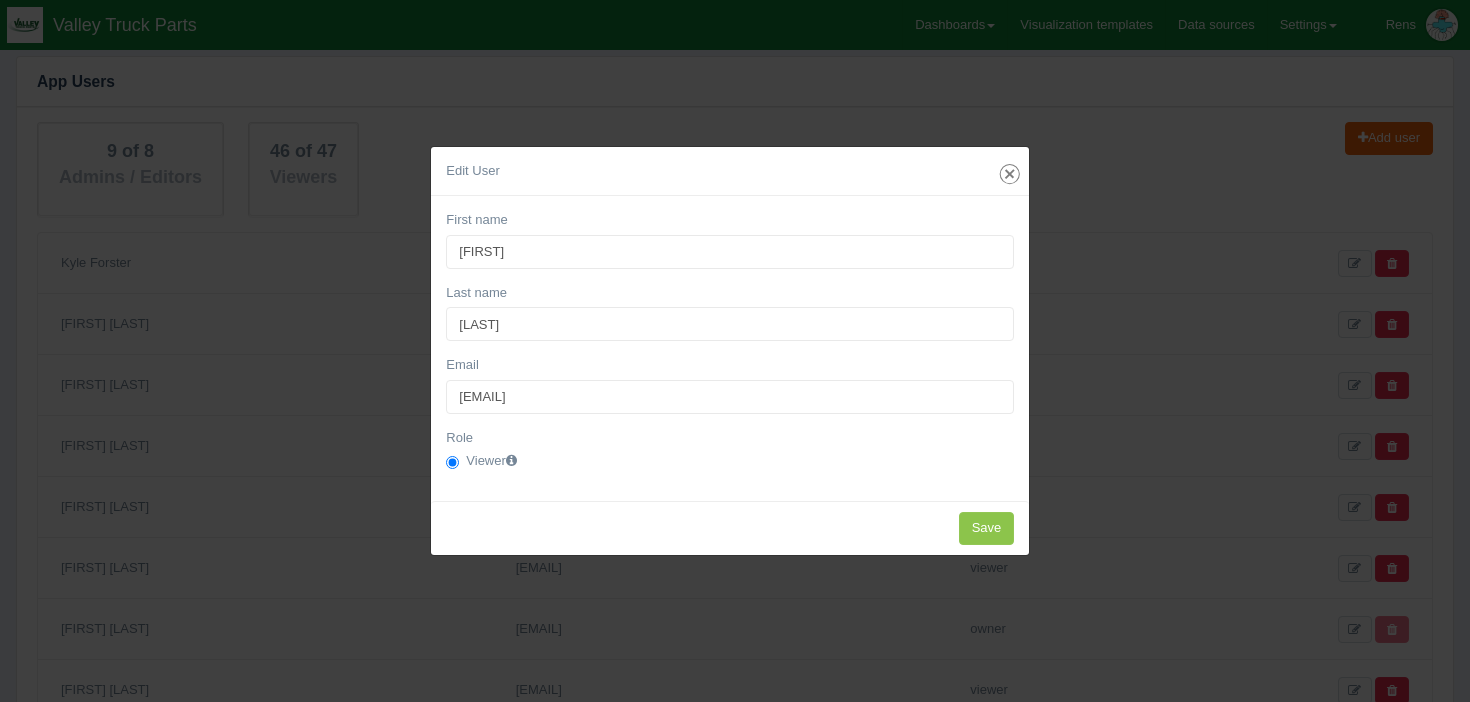 click at bounding box center (1010, 174) 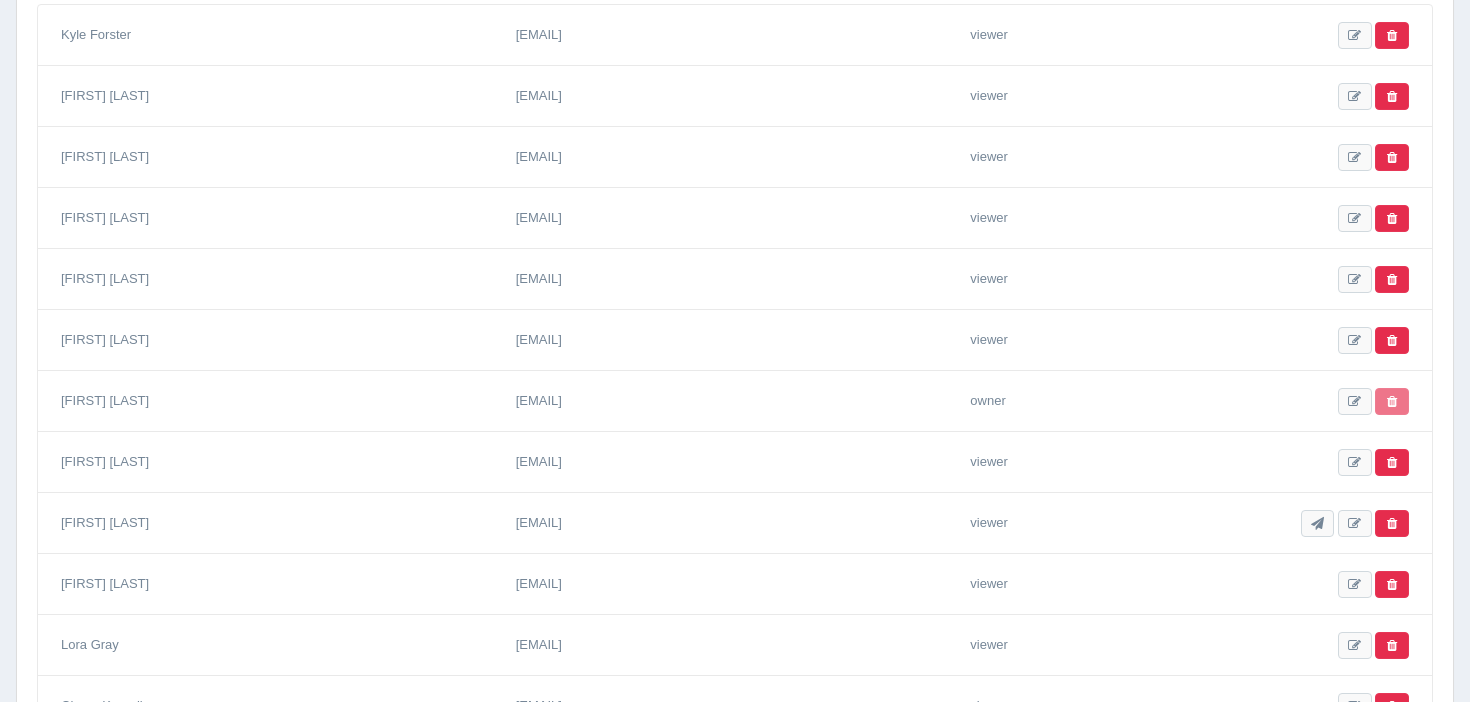 scroll, scrollTop: 252, scrollLeft: 0, axis: vertical 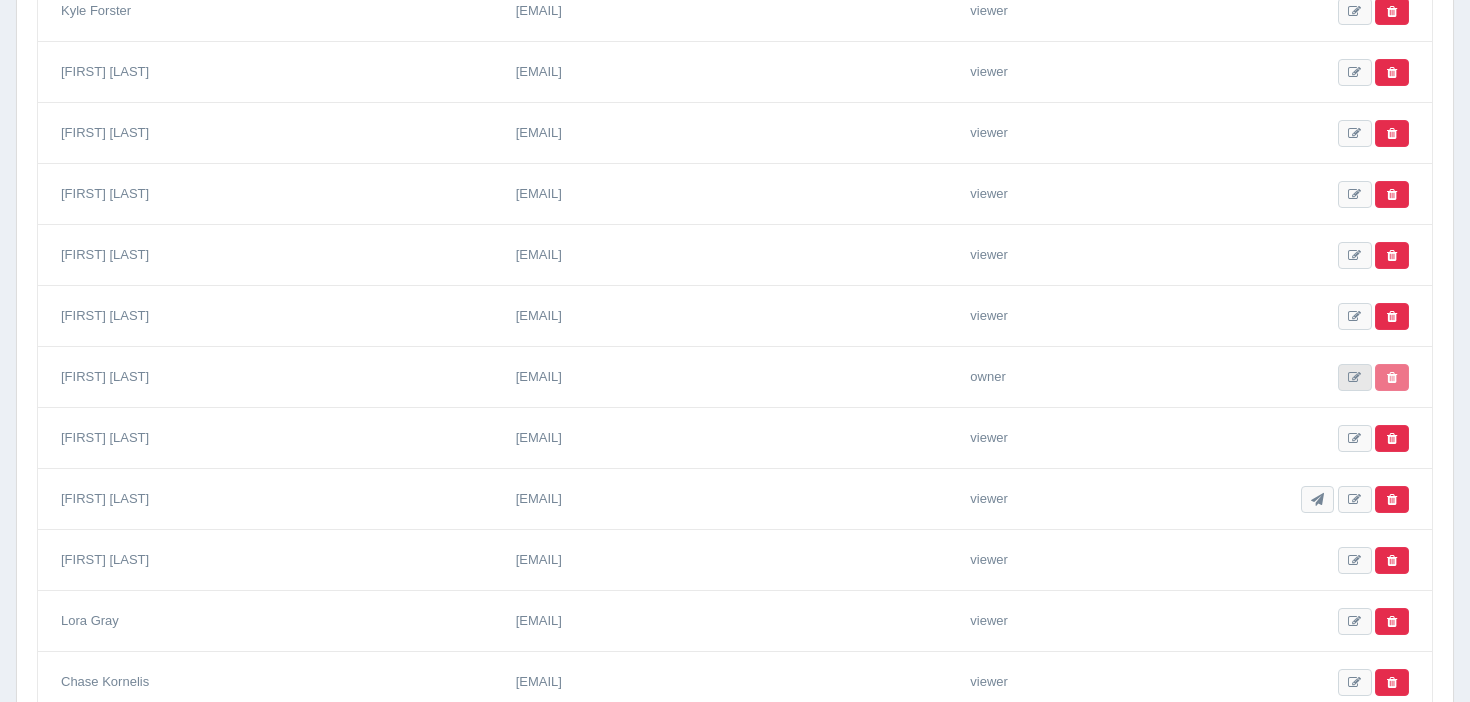 click at bounding box center (1355, 377) 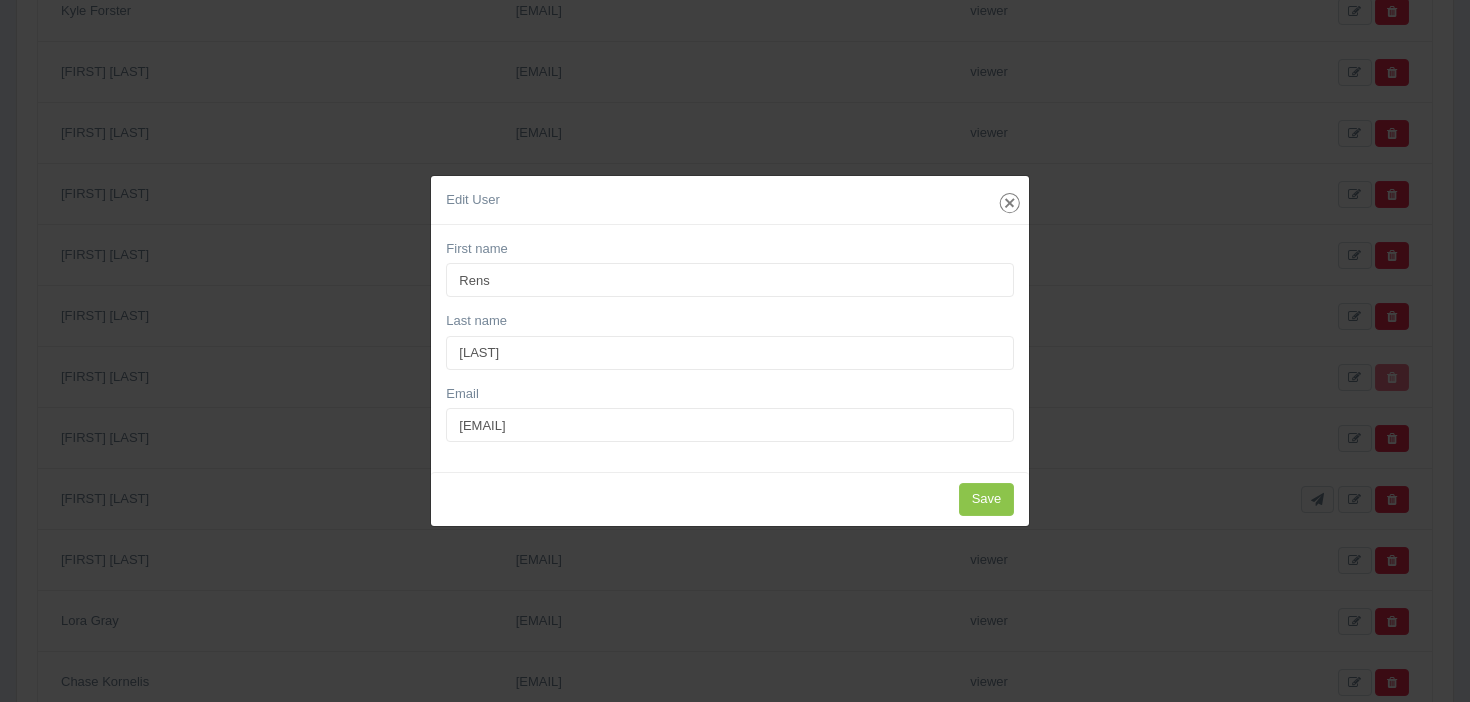 click at bounding box center [1010, 203] 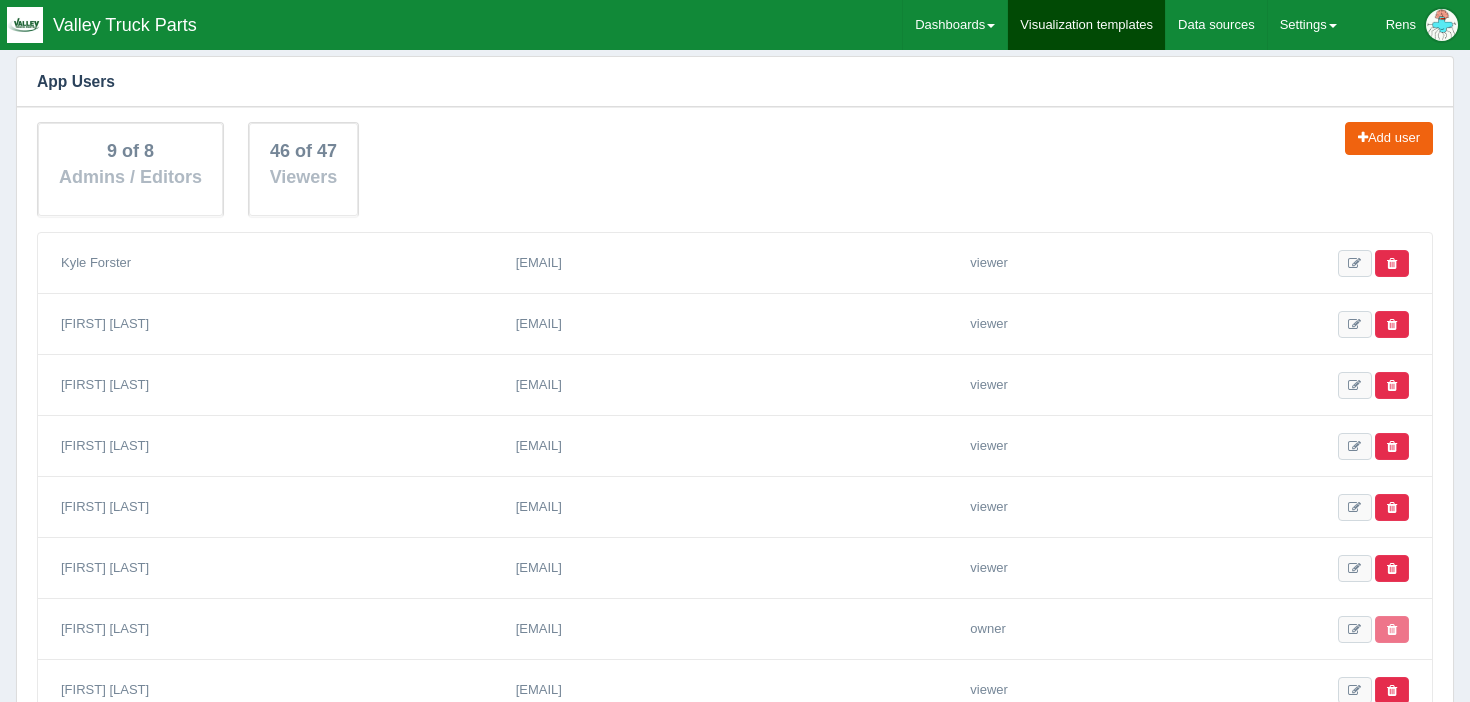 scroll, scrollTop: 0, scrollLeft: 0, axis: both 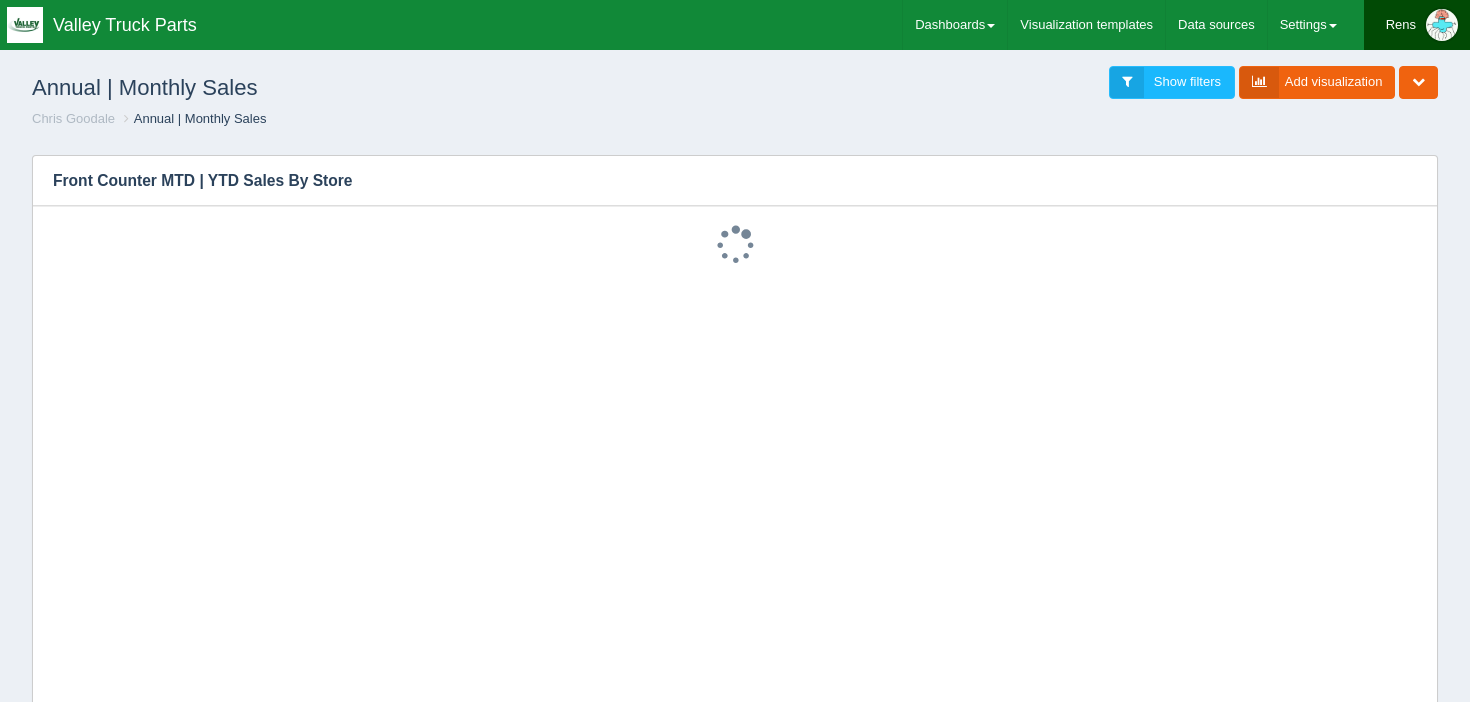 click on "Rens" at bounding box center (1401, 25) 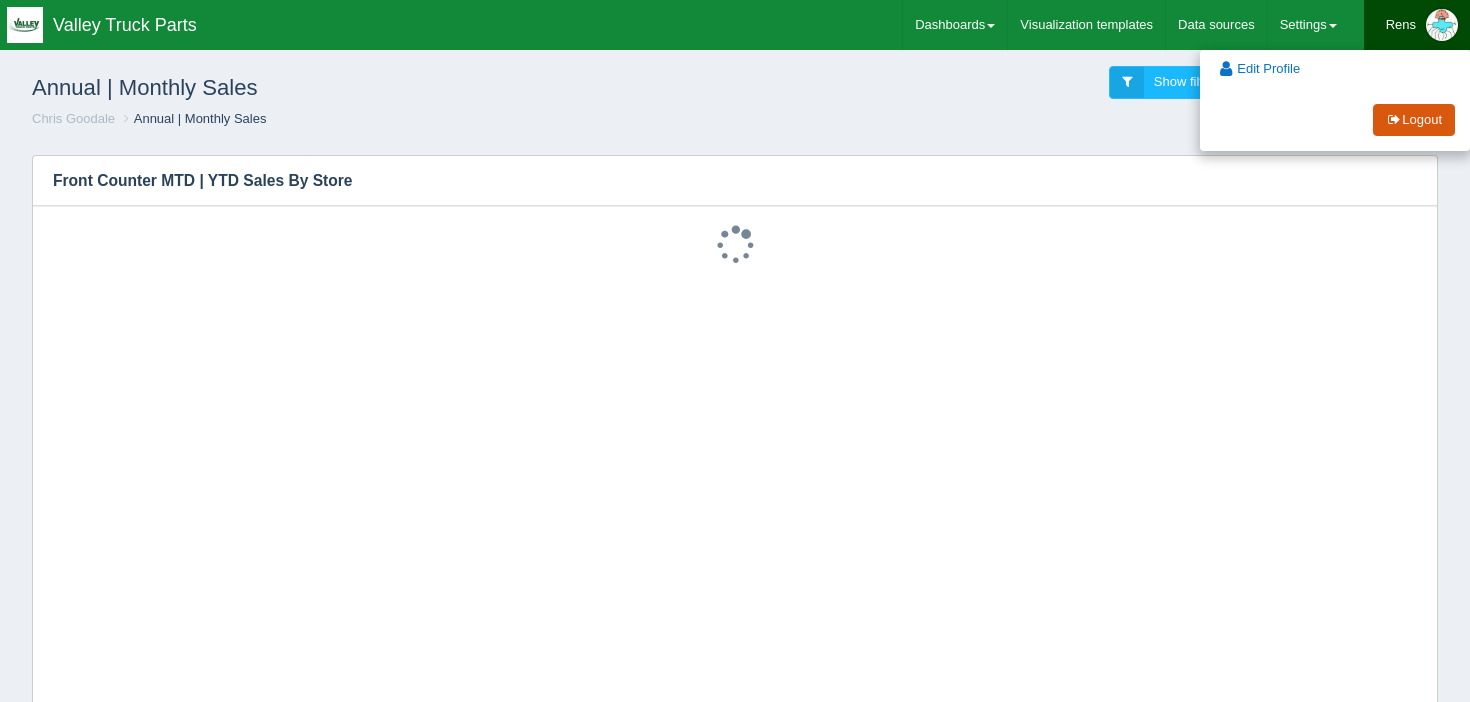 click on "Logout" at bounding box center (1414, 120) 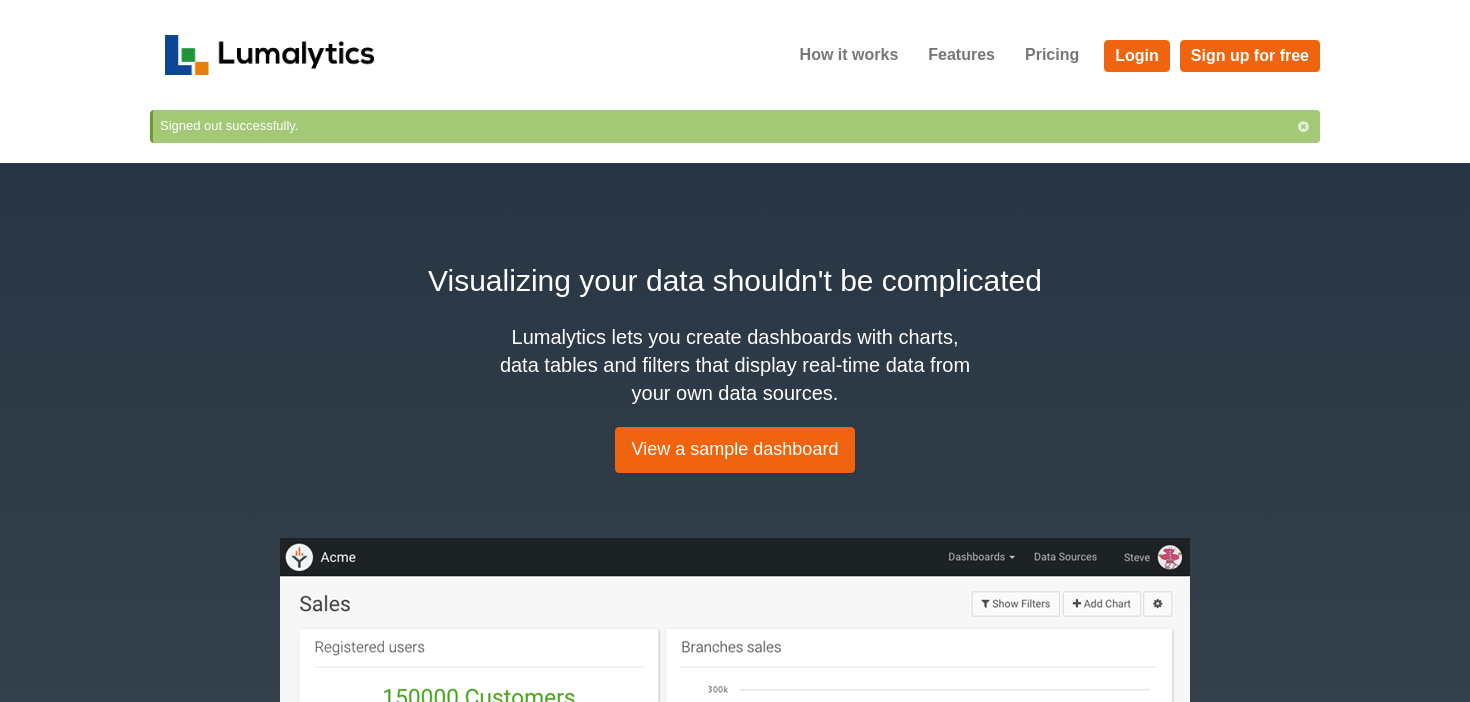 scroll, scrollTop: 0, scrollLeft: 0, axis: both 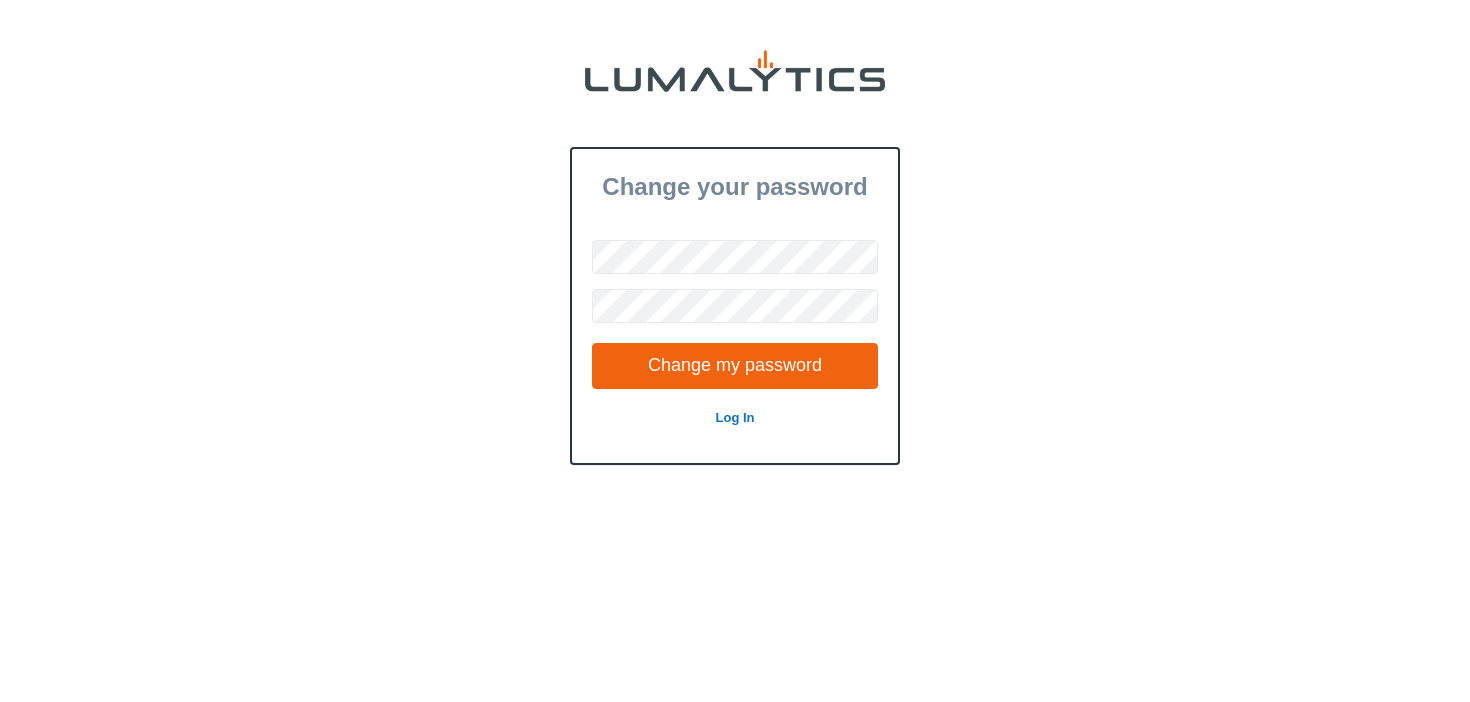 click on "Change your password
Change my password
Log In" at bounding box center [735, 401] 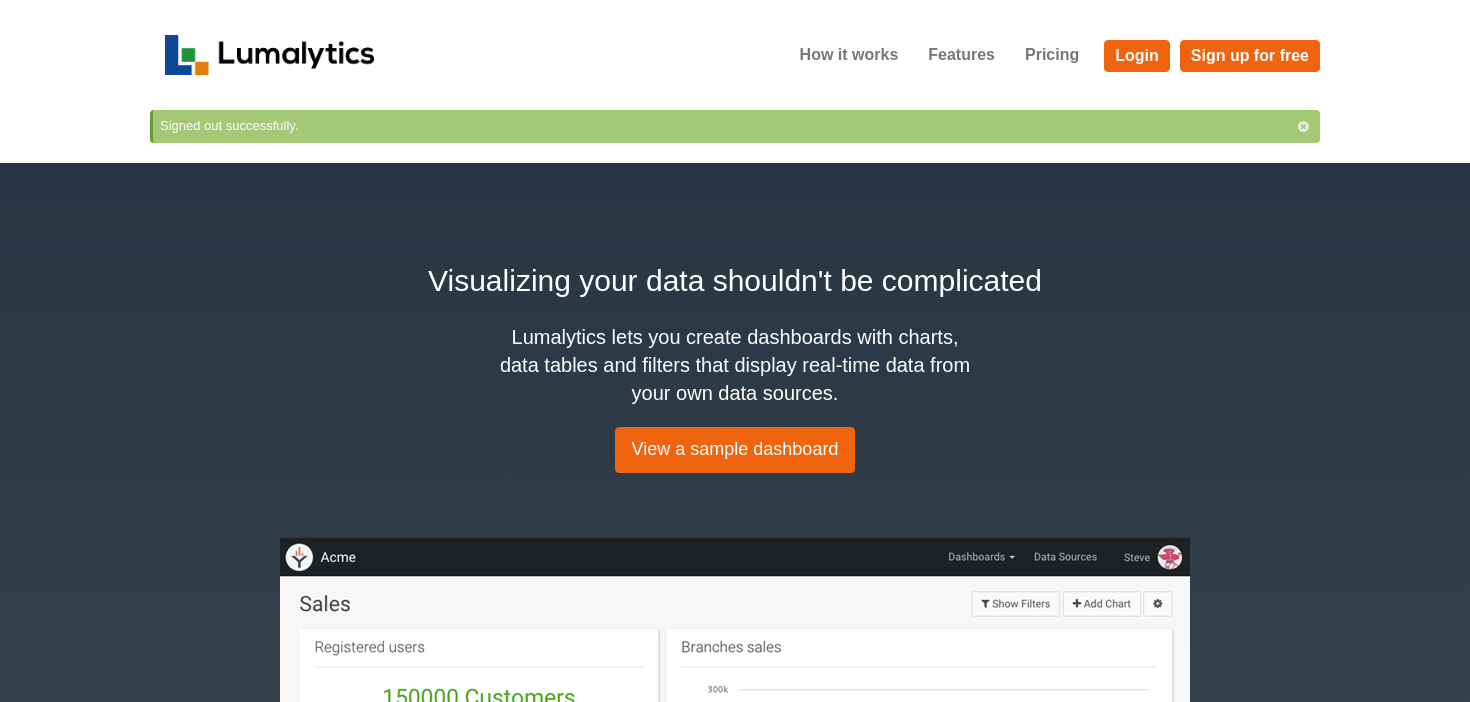 scroll, scrollTop: 0, scrollLeft: 0, axis: both 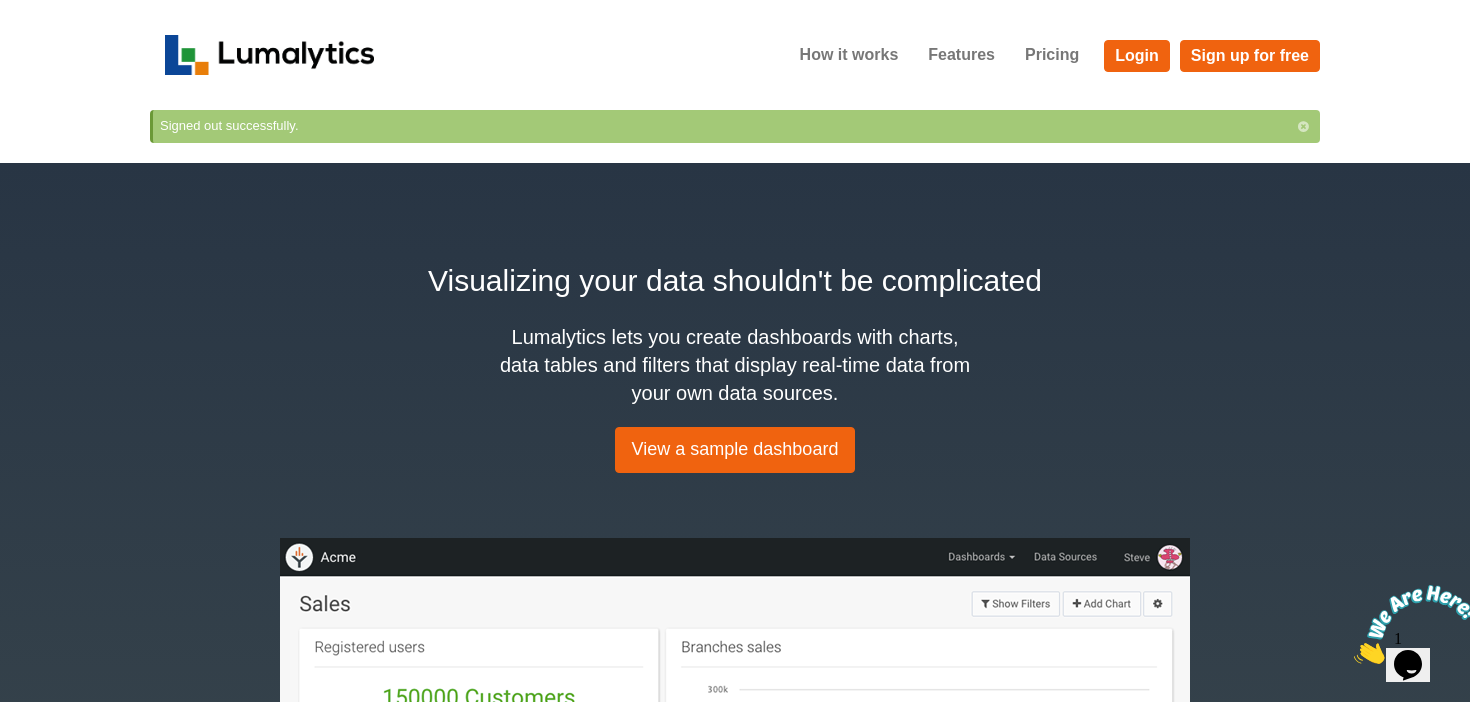 click at bounding box center (1303, 127) 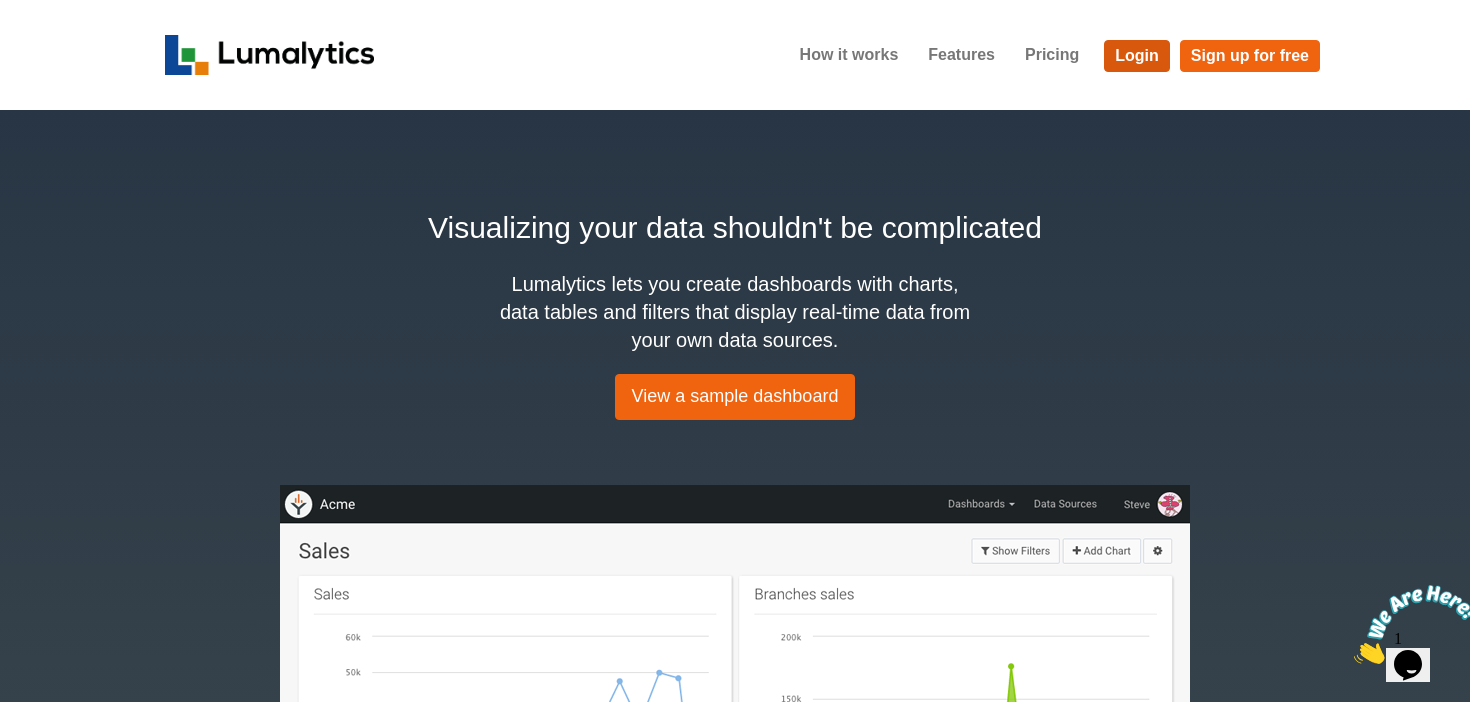 click on "Login" at bounding box center [1137, 56] 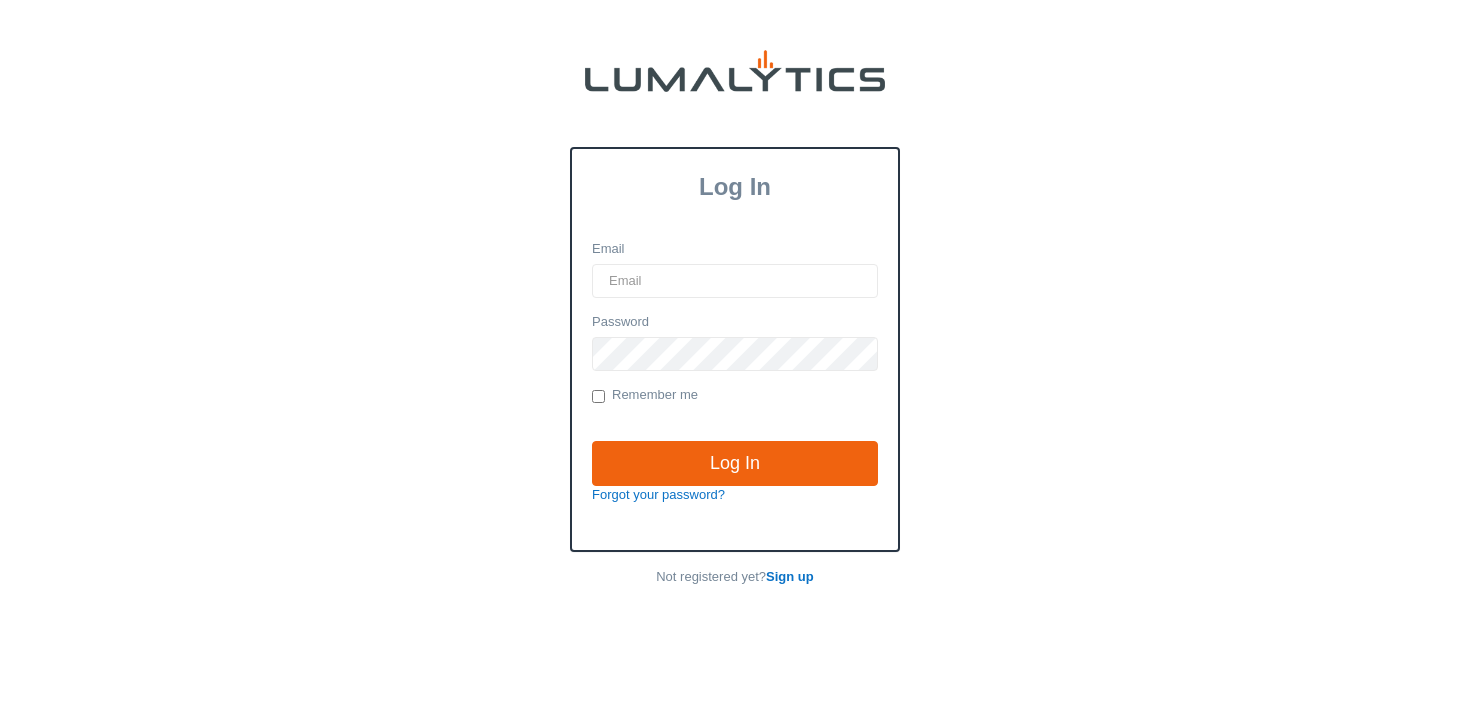 scroll, scrollTop: 0, scrollLeft: 0, axis: both 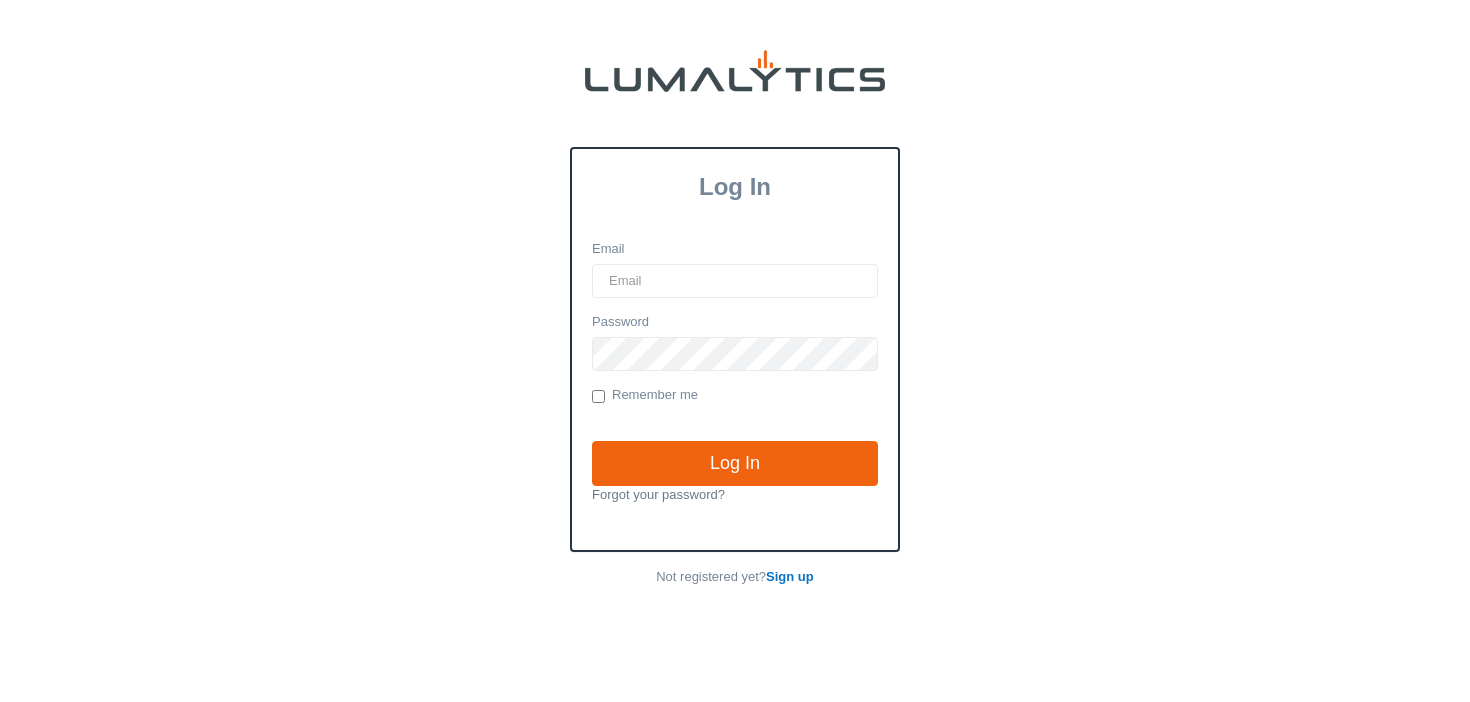 click on "Forgot your password?" at bounding box center [658, 494] 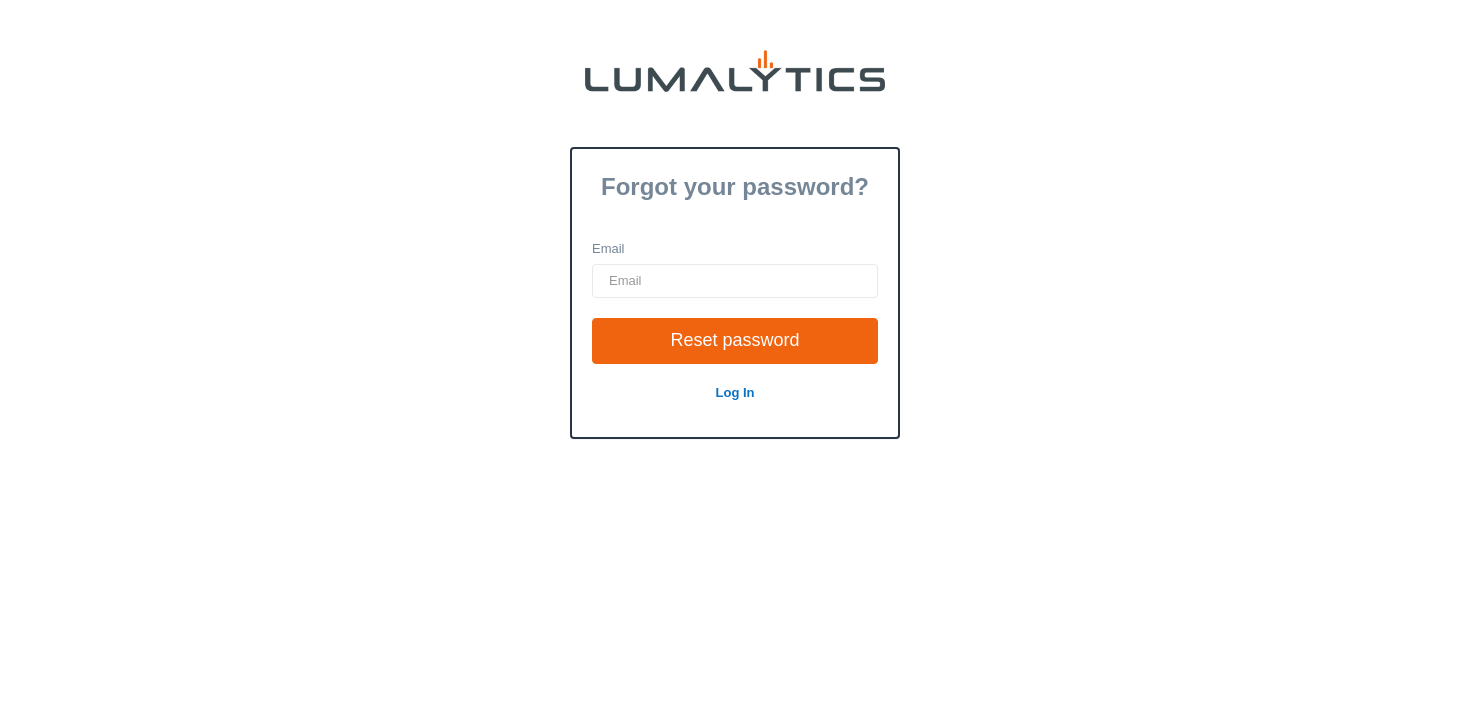 scroll, scrollTop: 0, scrollLeft: 0, axis: both 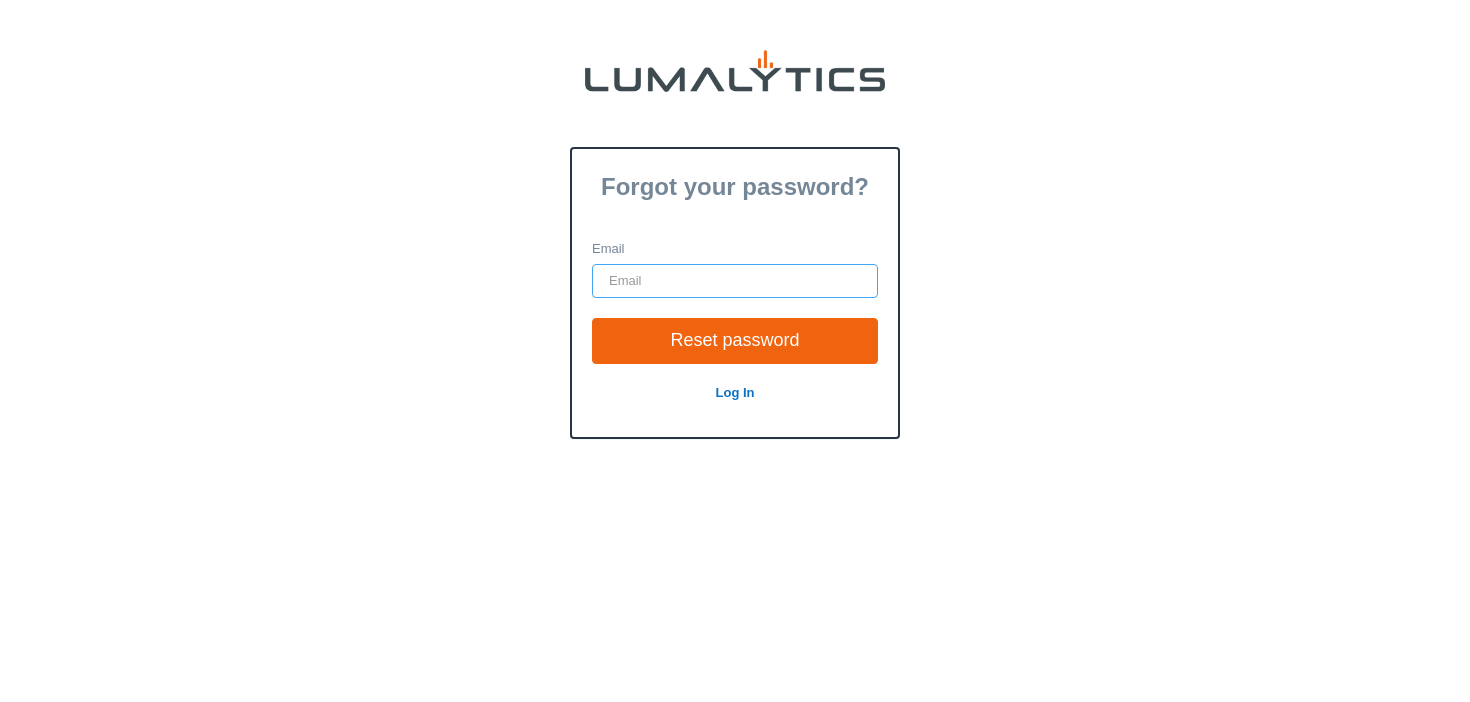 click on "Email" at bounding box center (735, 281) 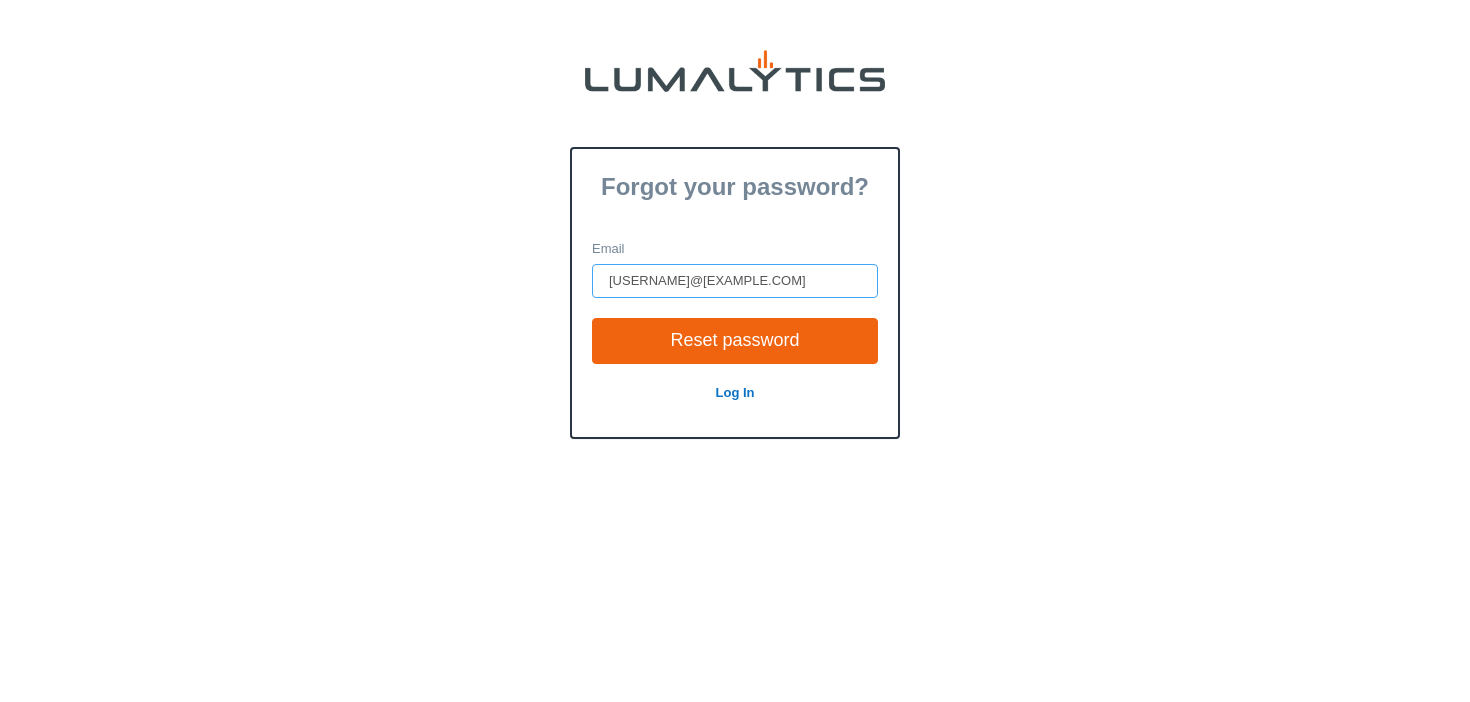 drag, startPoint x: 608, startPoint y: 285, endPoint x: 545, endPoint y: 285, distance: 63 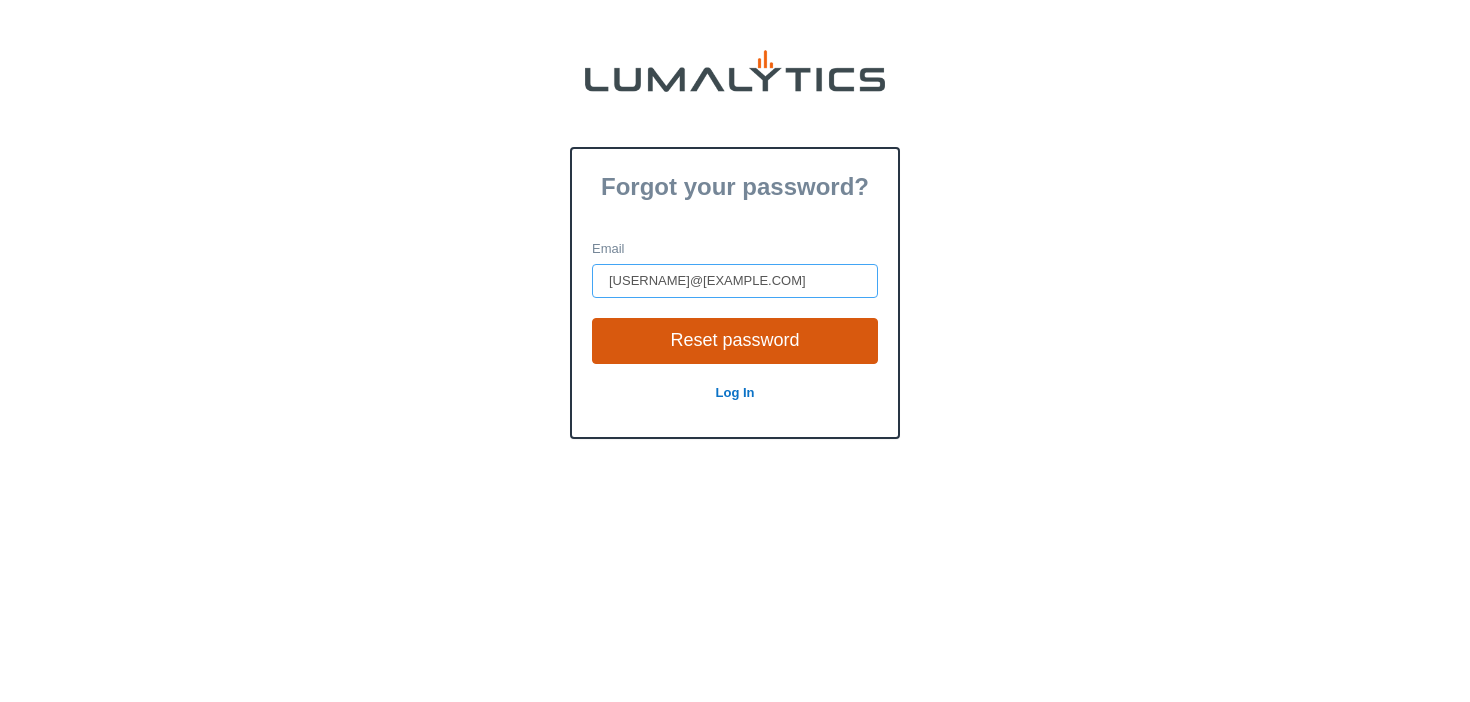 type on "[USERNAME]@[EXAMPLE.COM]" 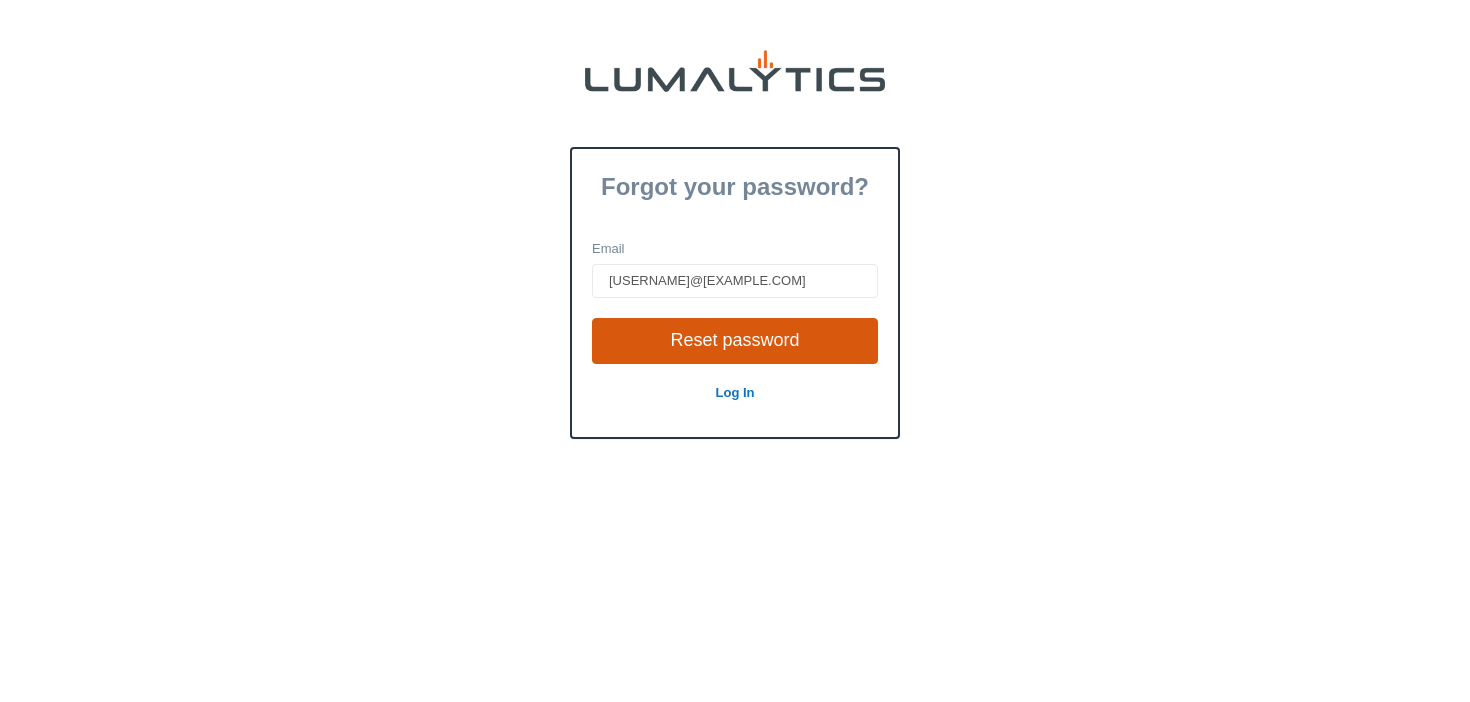 click on "Reset password" at bounding box center (735, 341) 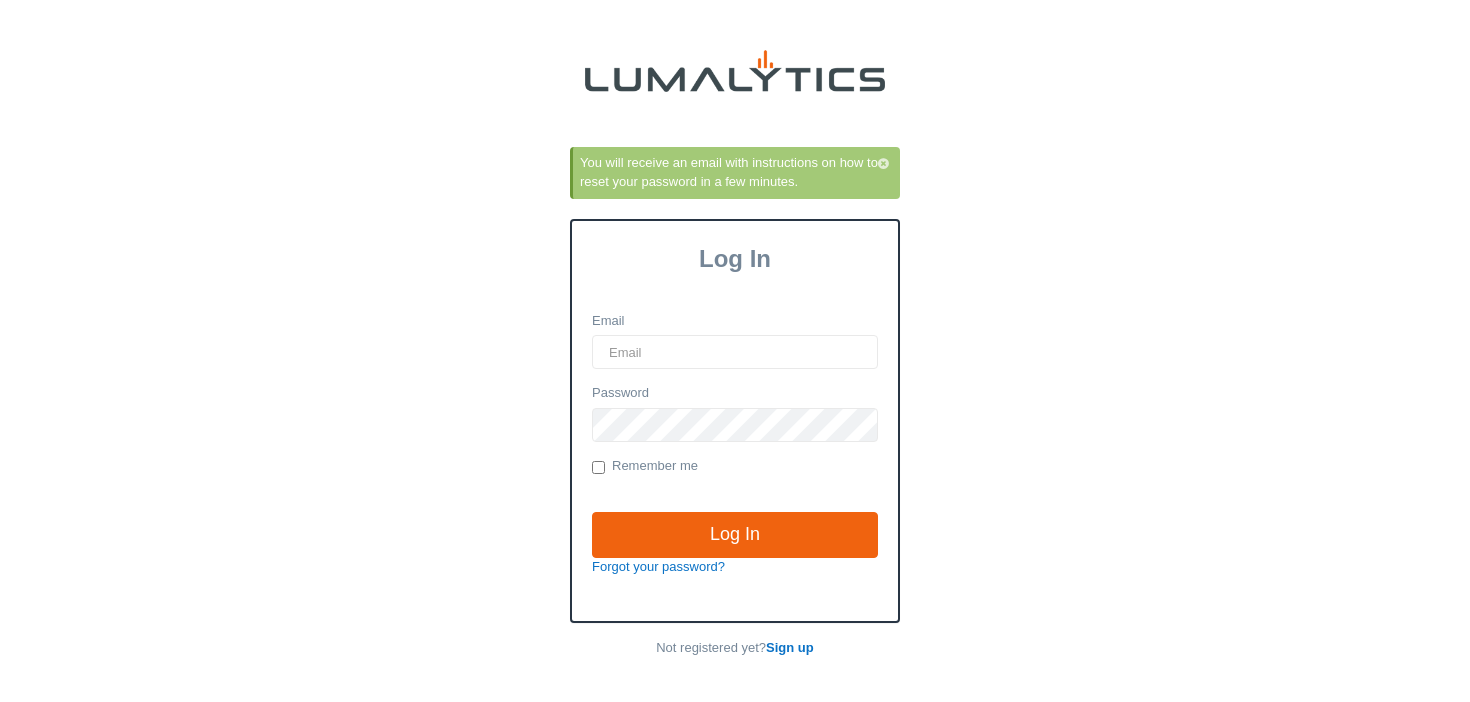 scroll, scrollTop: 0, scrollLeft: 0, axis: both 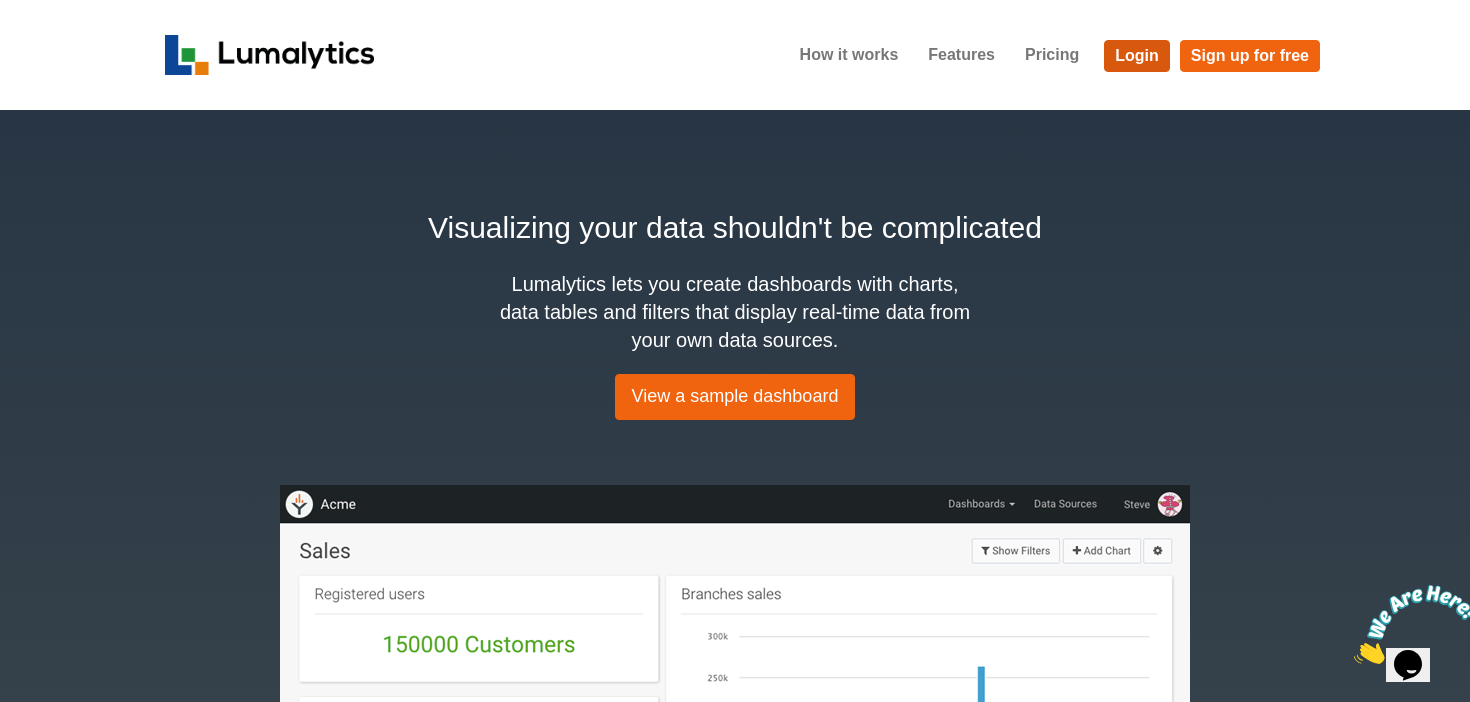 click on "Login" at bounding box center [1137, 56] 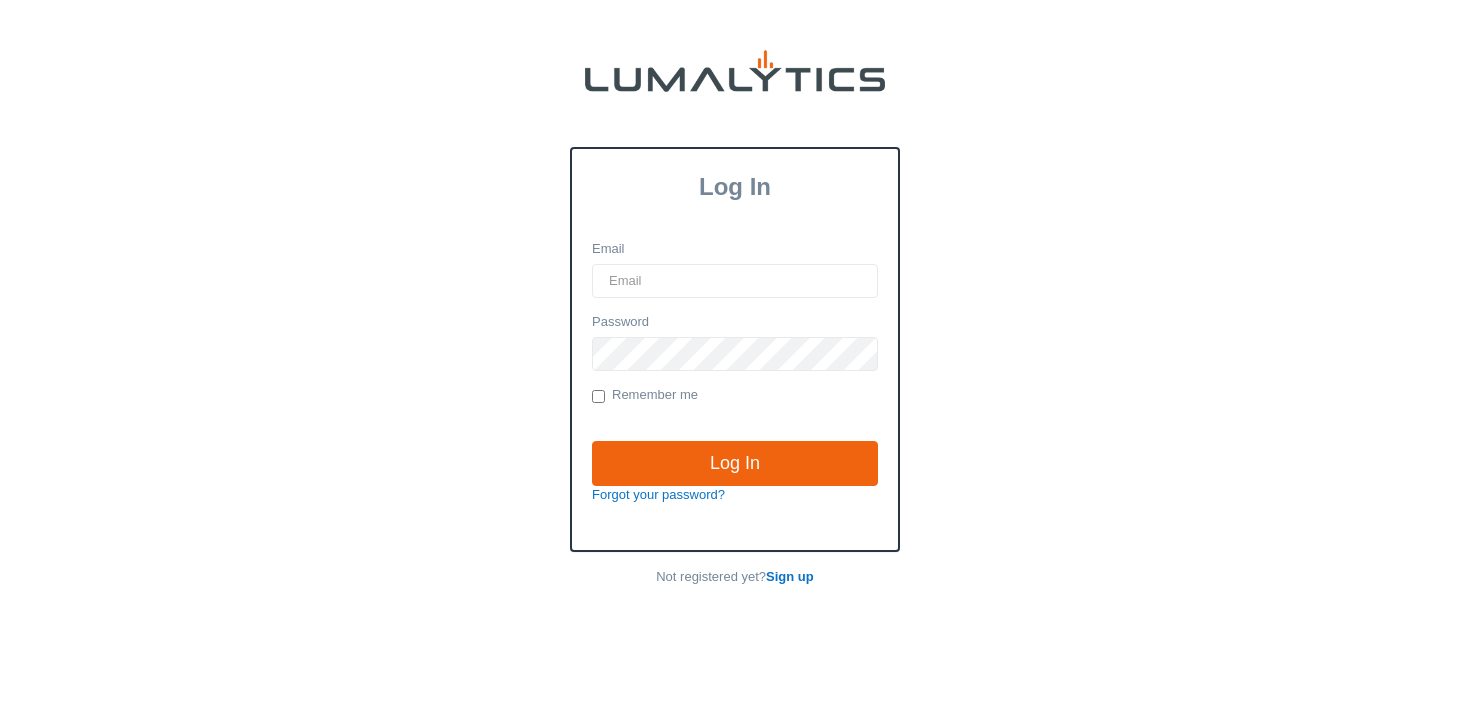 scroll, scrollTop: 0, scrollLeft: 0, axis: both 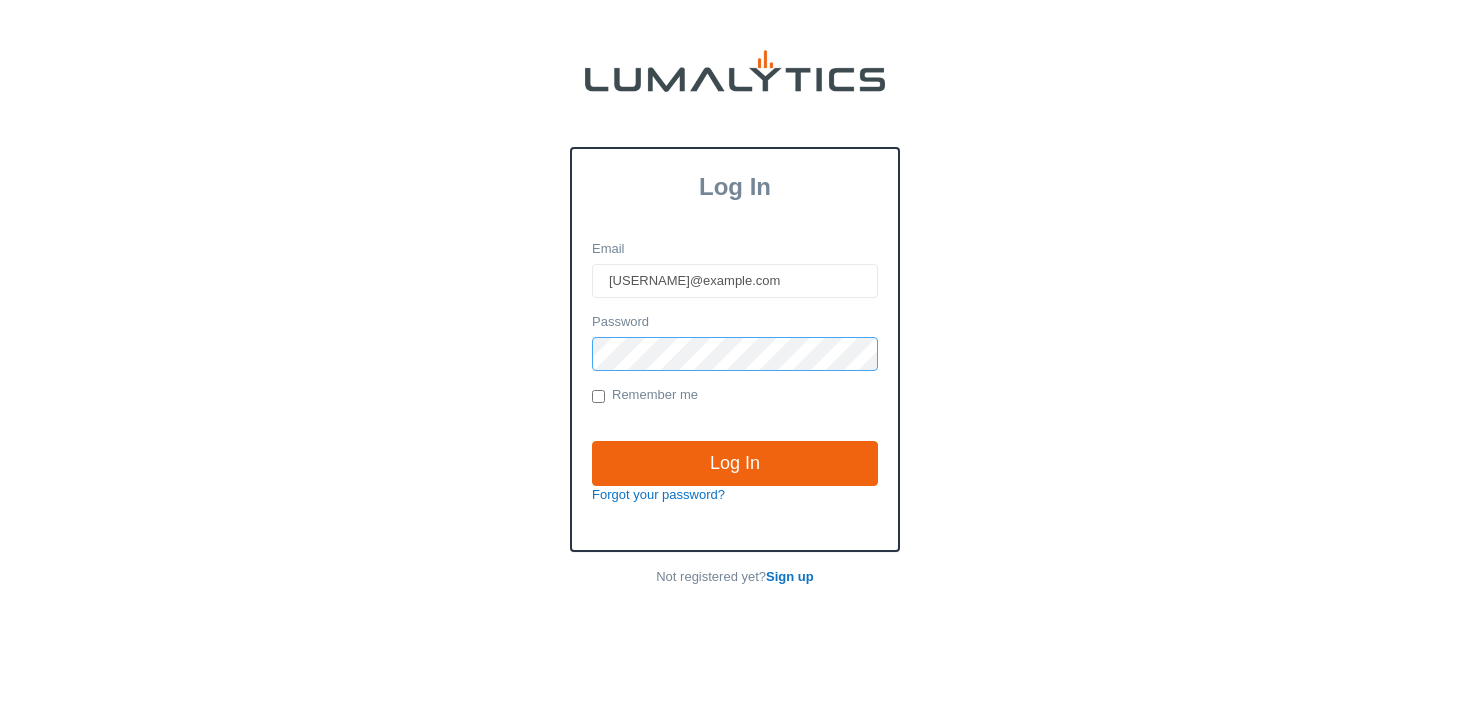 click on "Log In" at bounding box center (735, 464) 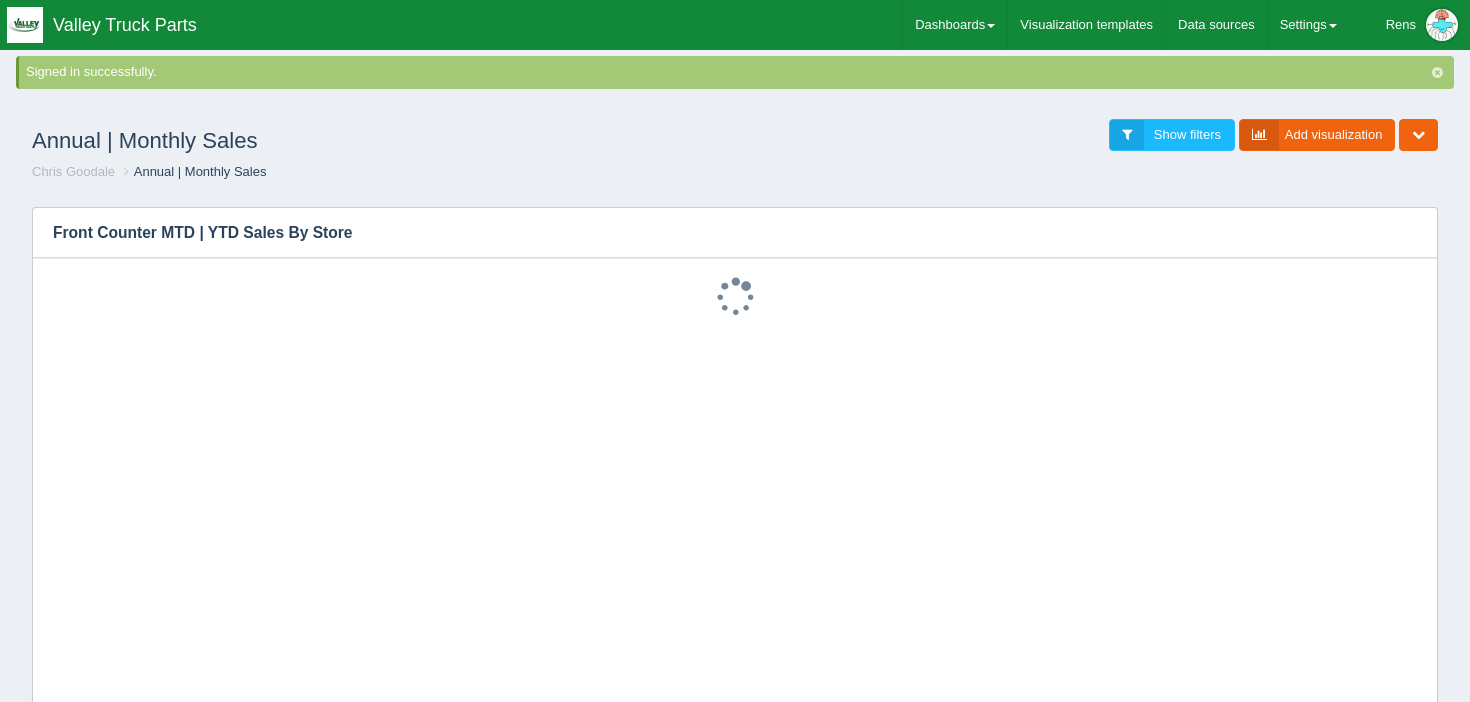 scroll, scrollTop: 0, scrollLeft: 0, axis: both 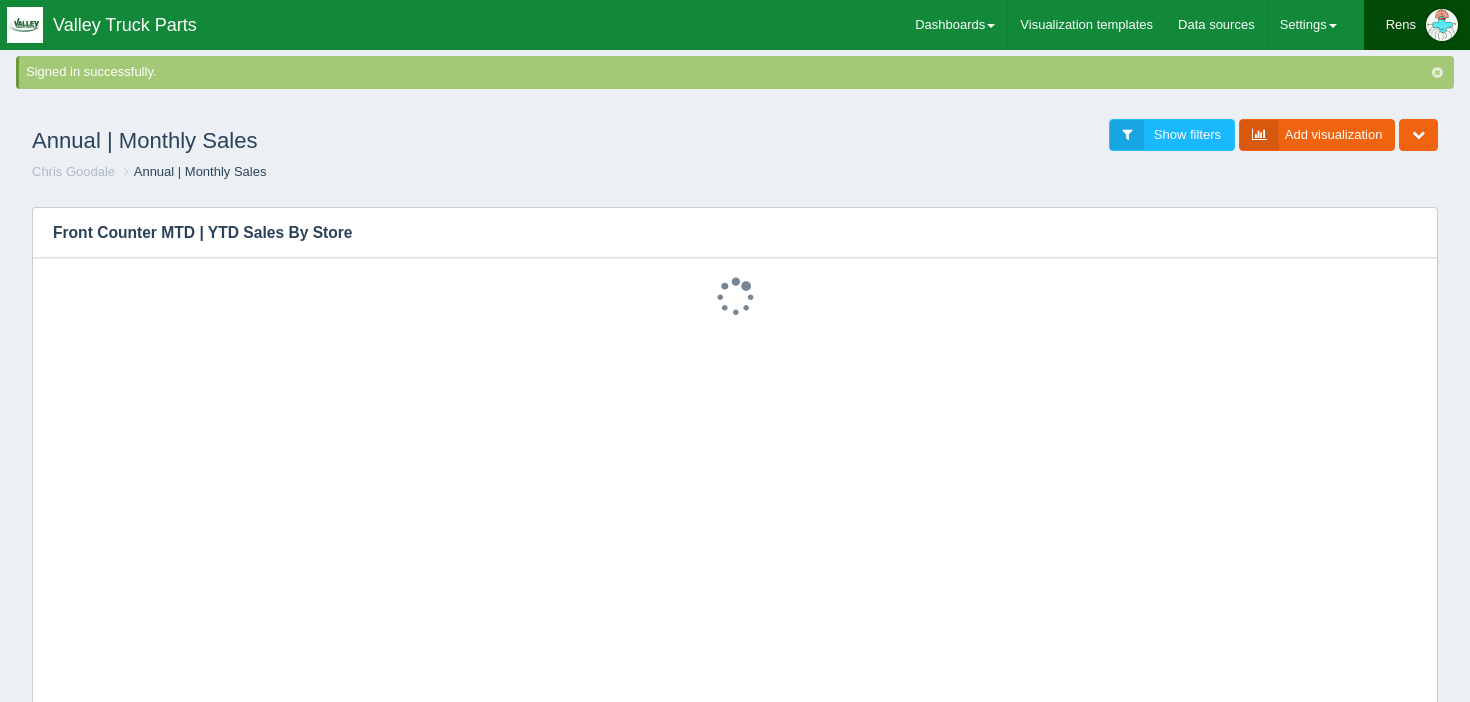 click at bounding box center (1442, 25) 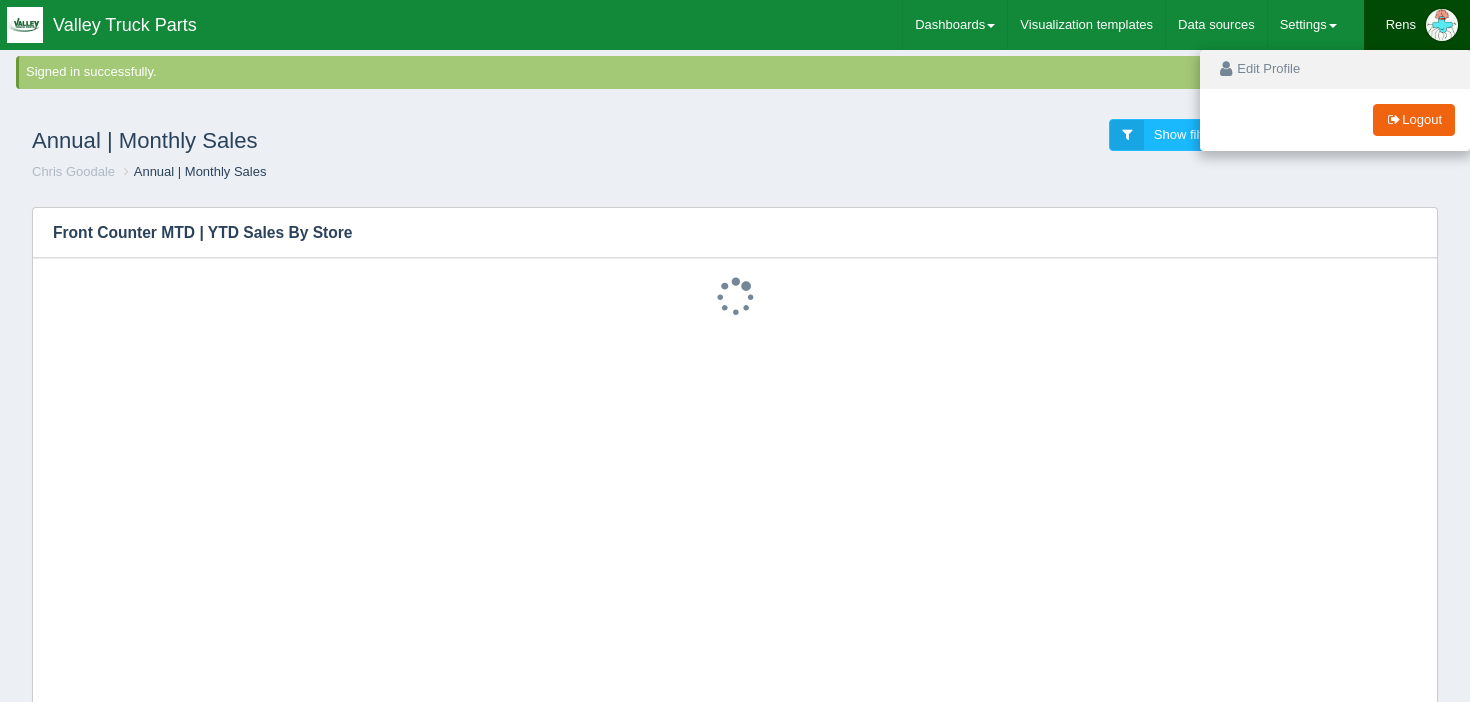 click on "Edit Profile" at bounding box center (1335, 69) 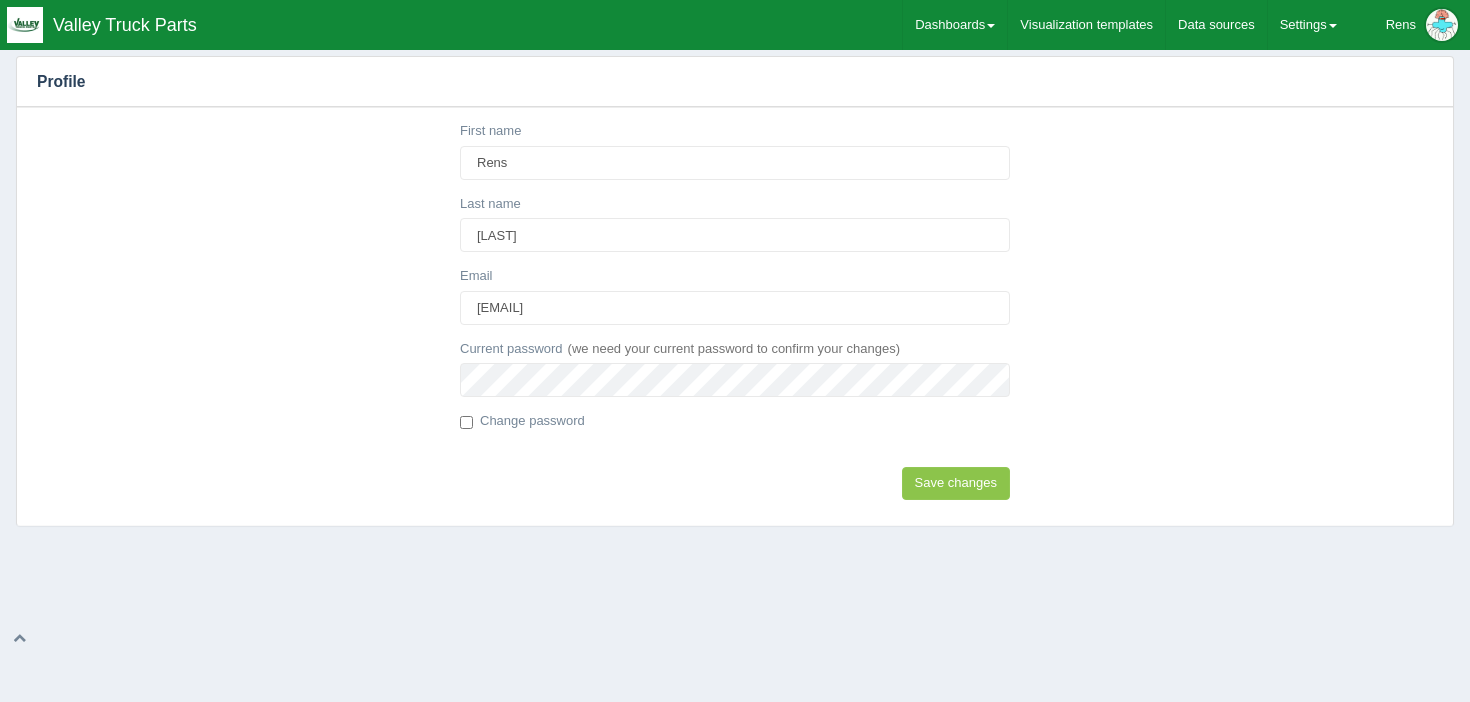 scroll, scrollTop: 0, scrollLeft: 0, axis: both 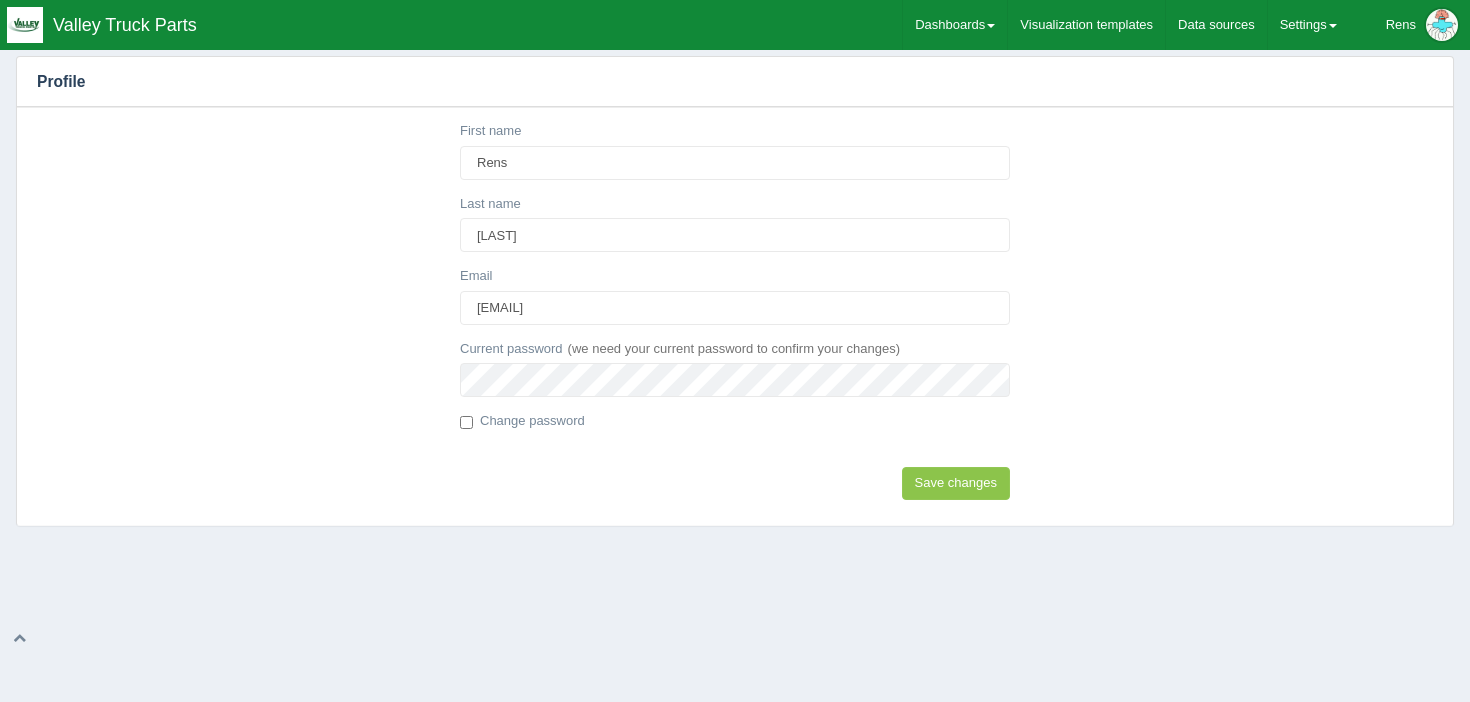 click on "First name [FIRST]
Last name [LAST]
Email [EMAIL]
Current password (we need your current password to confirm your changes)
Change password
Password
Password confirmation
Save changes" at bounding box center (735, 316) 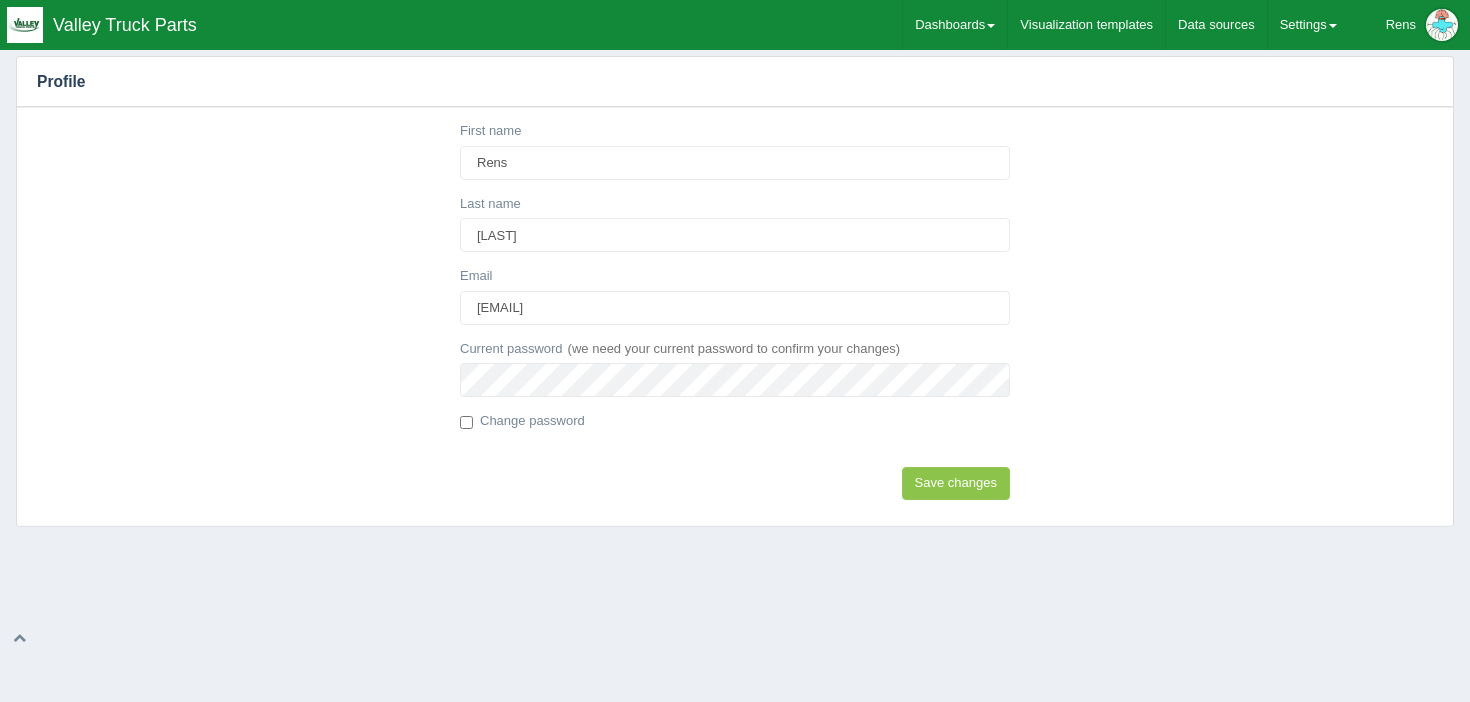 click on "Change password" at bounding box center [522, 422] 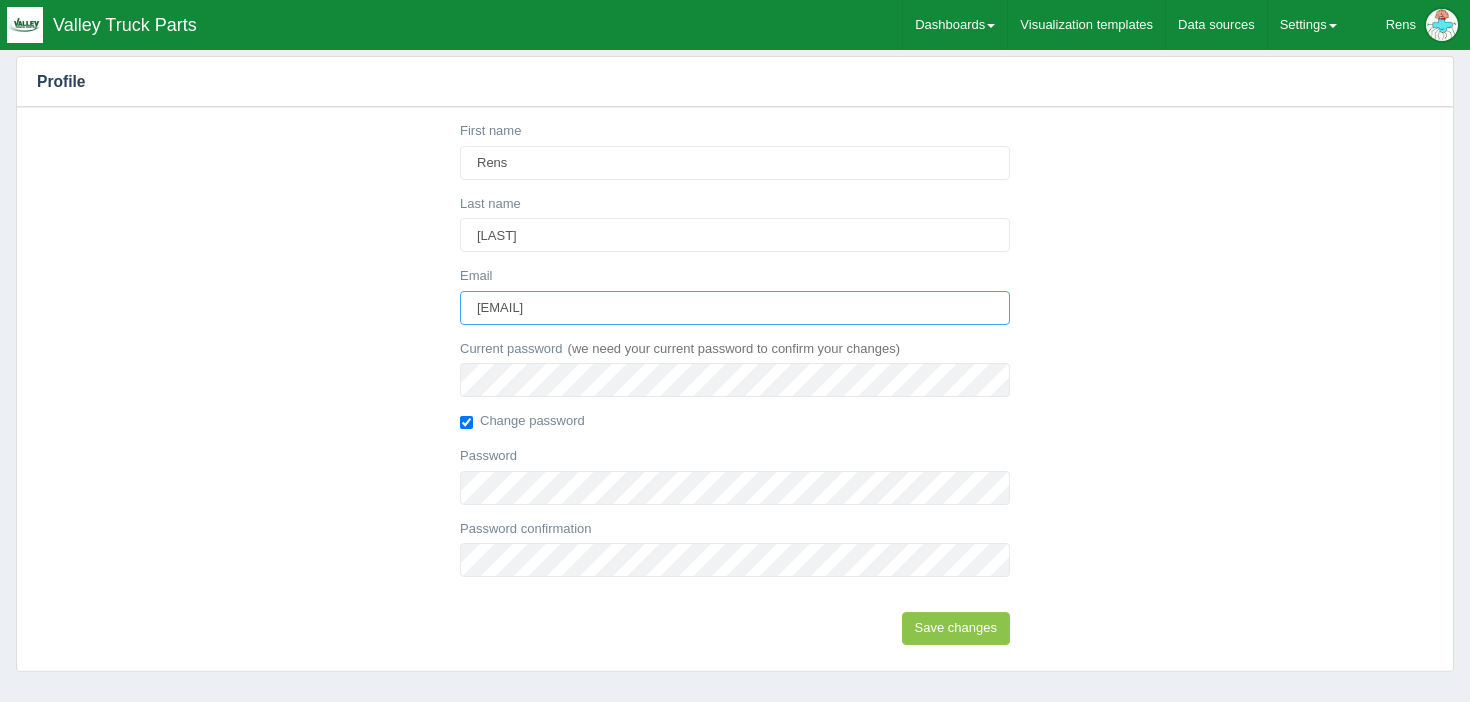 click on "[EMAIL]" at bounding box center (735, 308) 